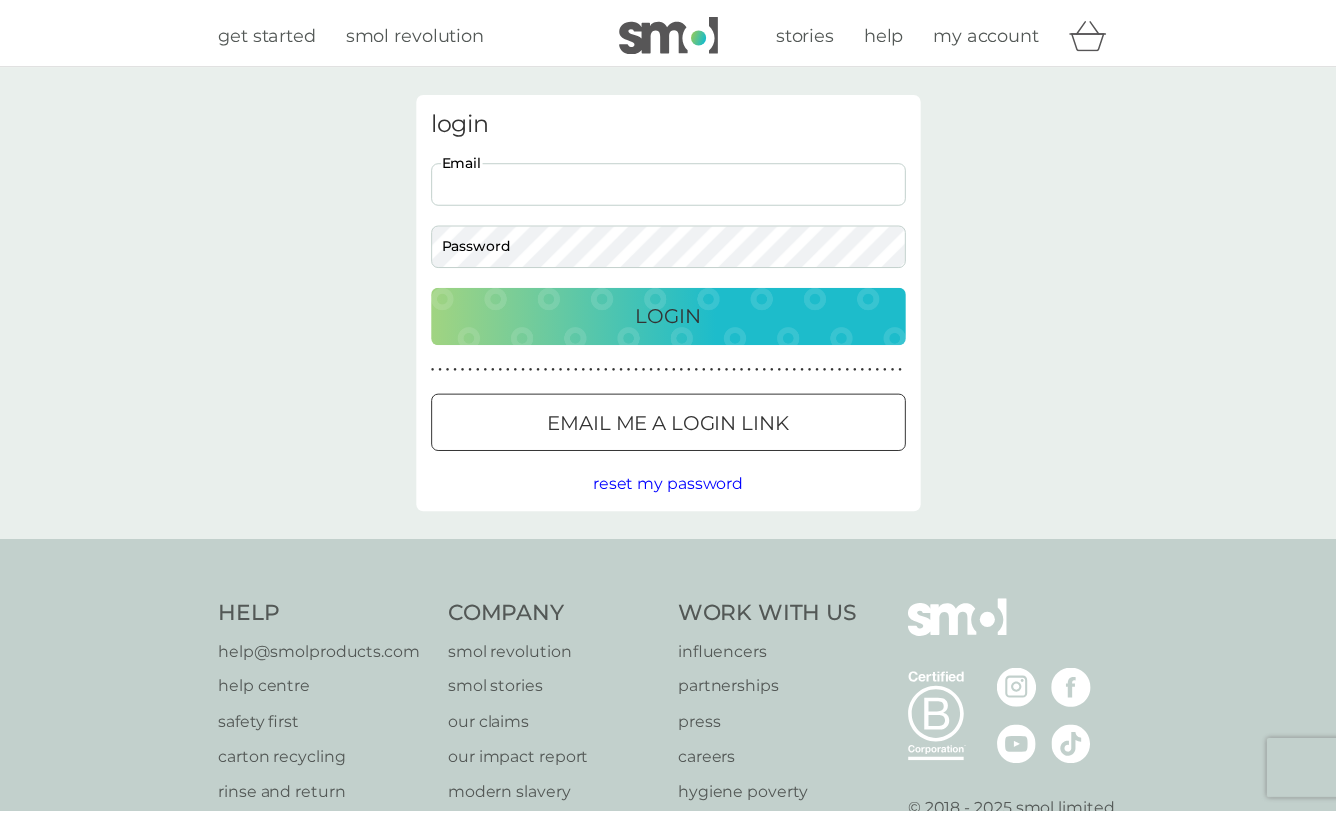scroll, scrollTop: 0, scrollLeft: 0, axis: both 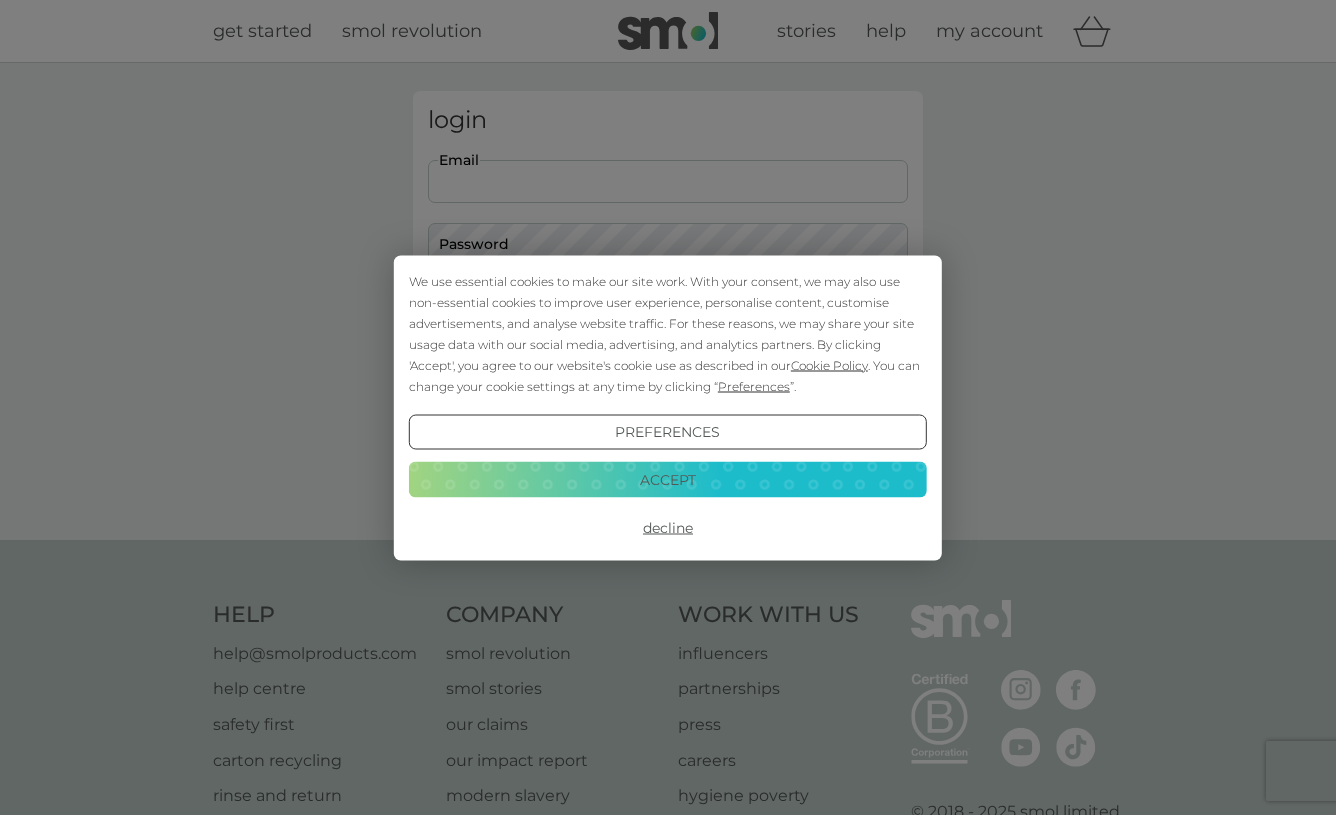 type on "[USERNAME]@[DOMAIN]" 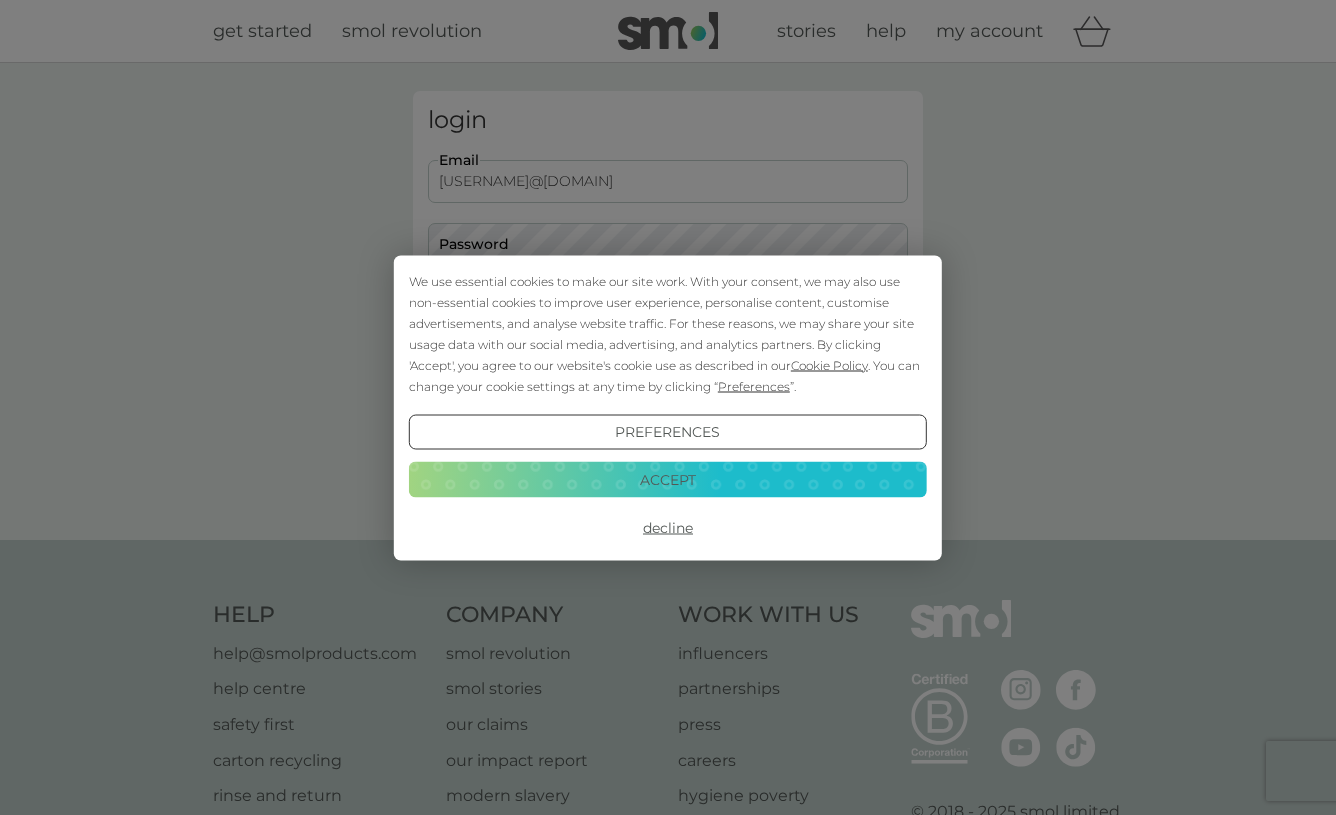 click on "Login" at bounding box center [668, 315] 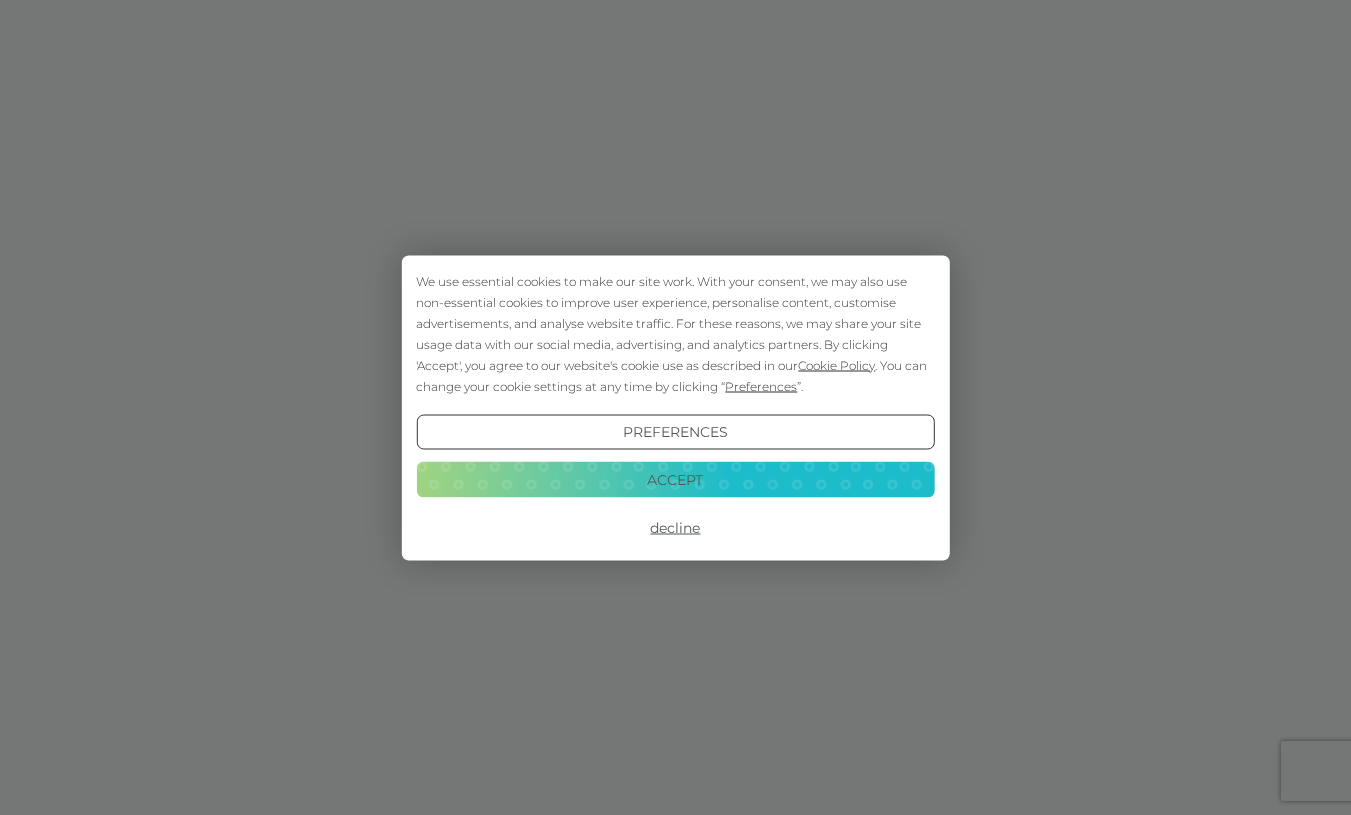 scroll, scrollTop: 0, scrollLeft: 0, axis: both 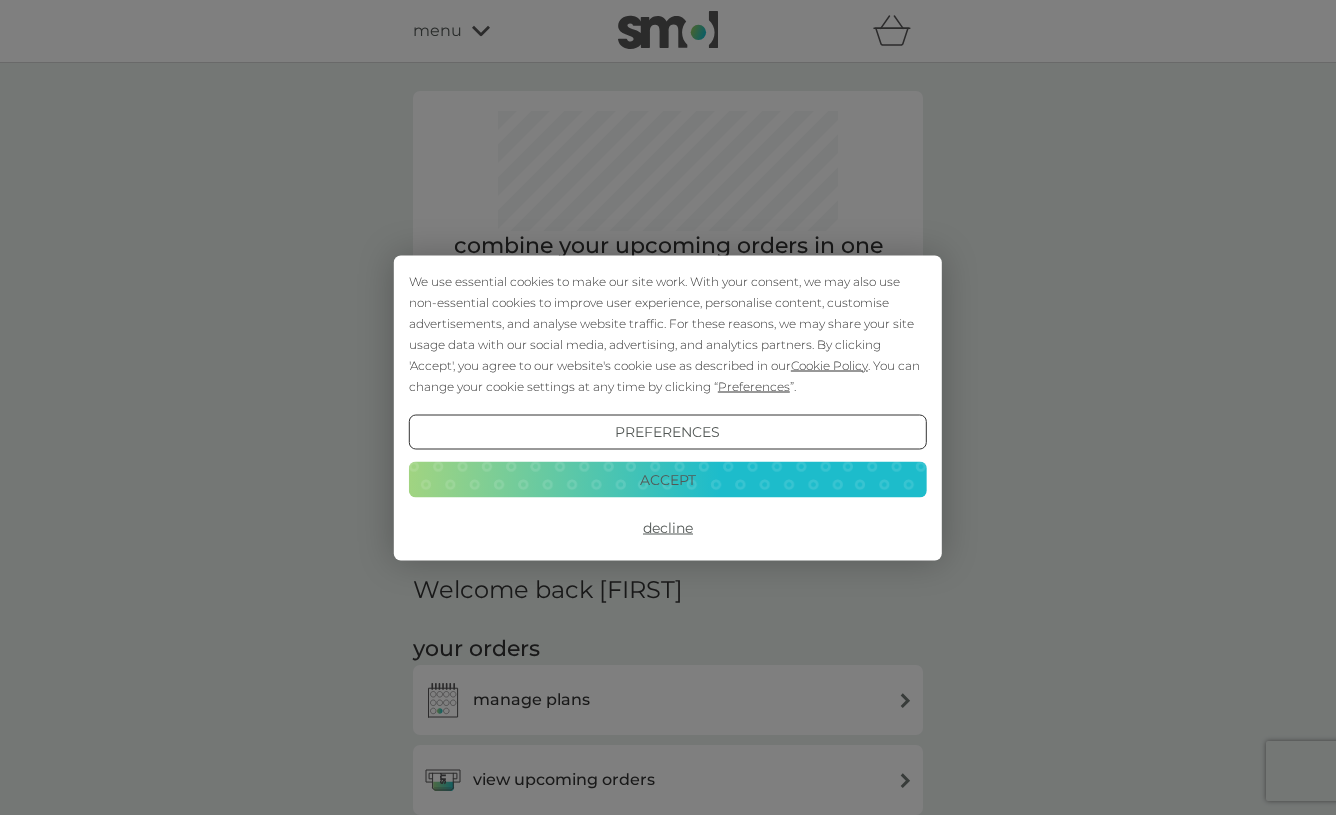 click on "Decline" at bounding box center [668, 528] 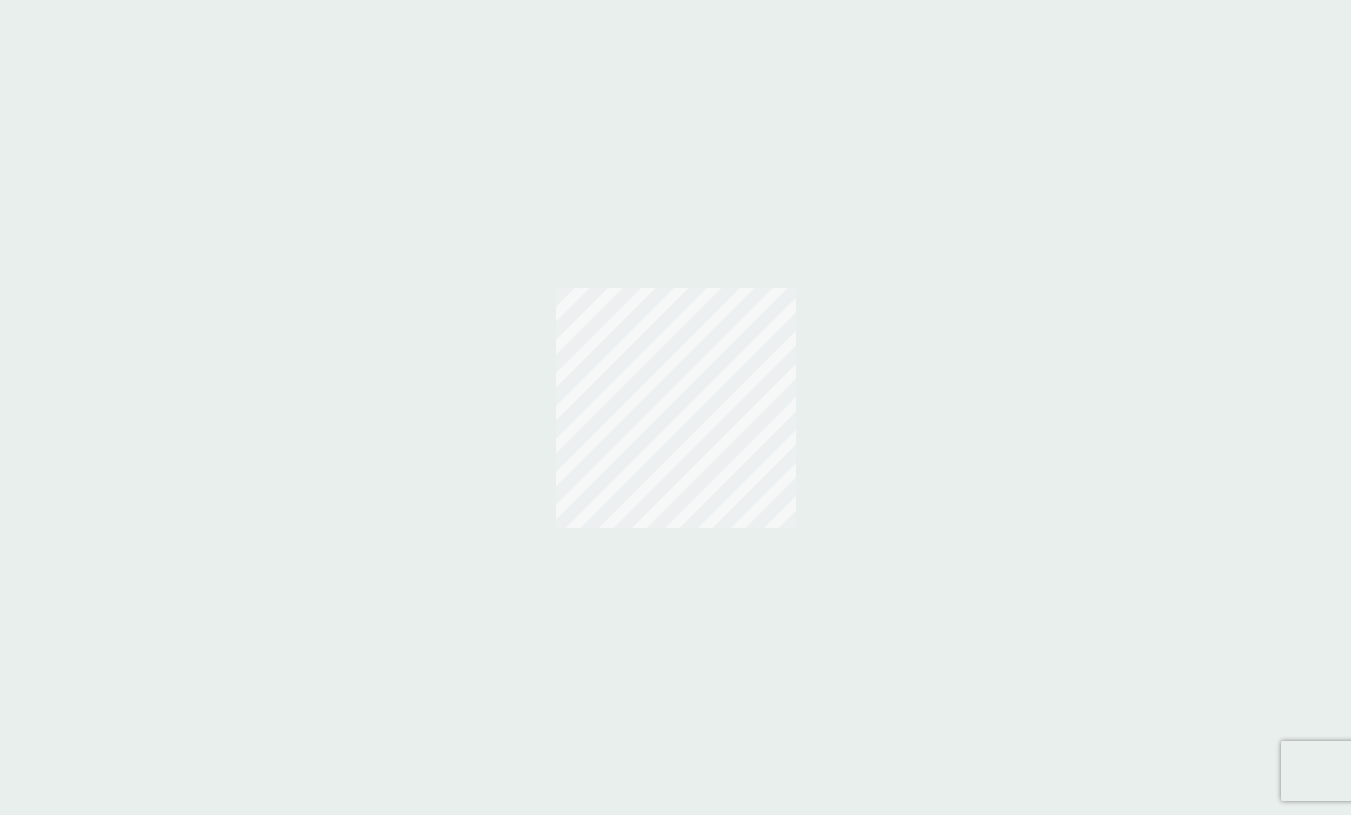 scroll, scrollTop: 0, scrollLeft: 0, axis: both 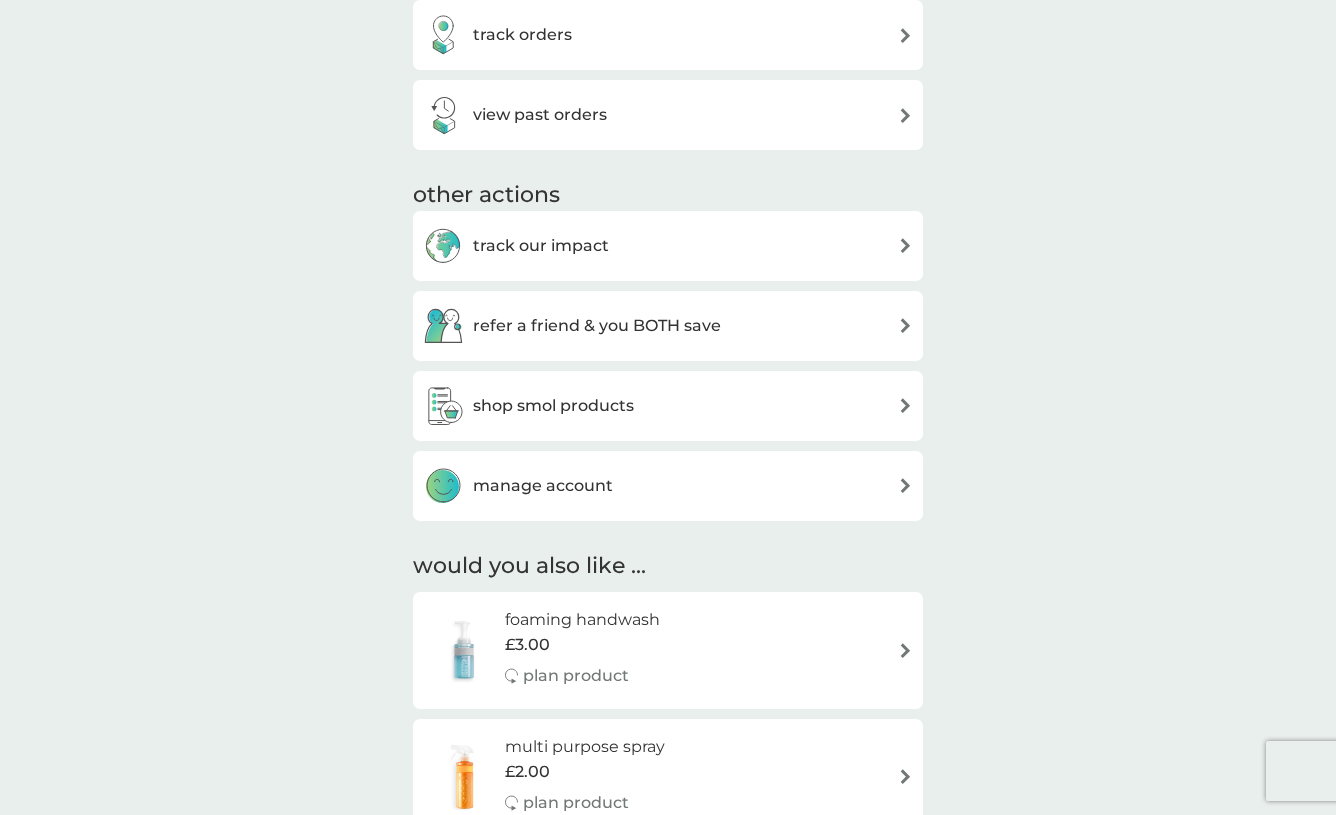 click at bounding box center [905, 405] 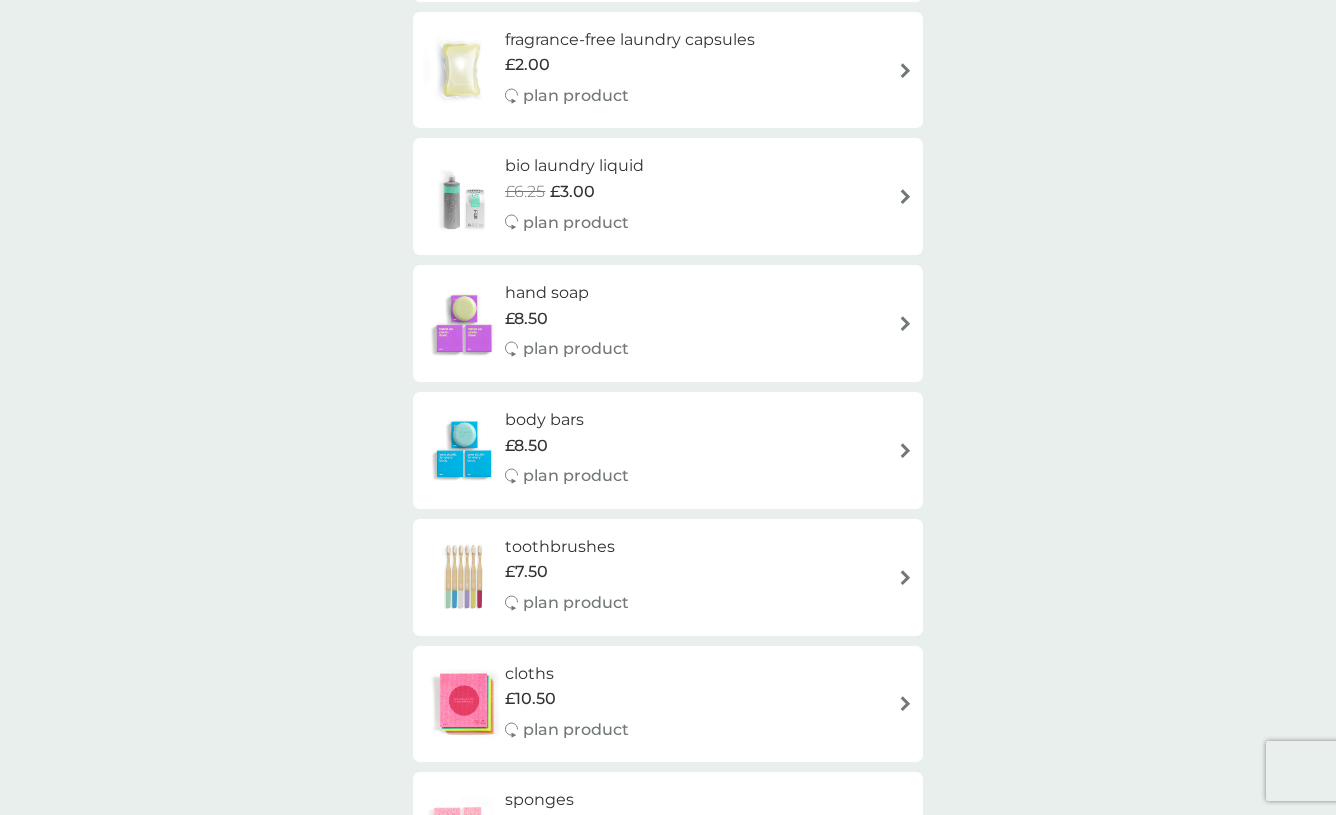 scroll, scrollTop: 1303, scrollLeft: 0, axis: vertical 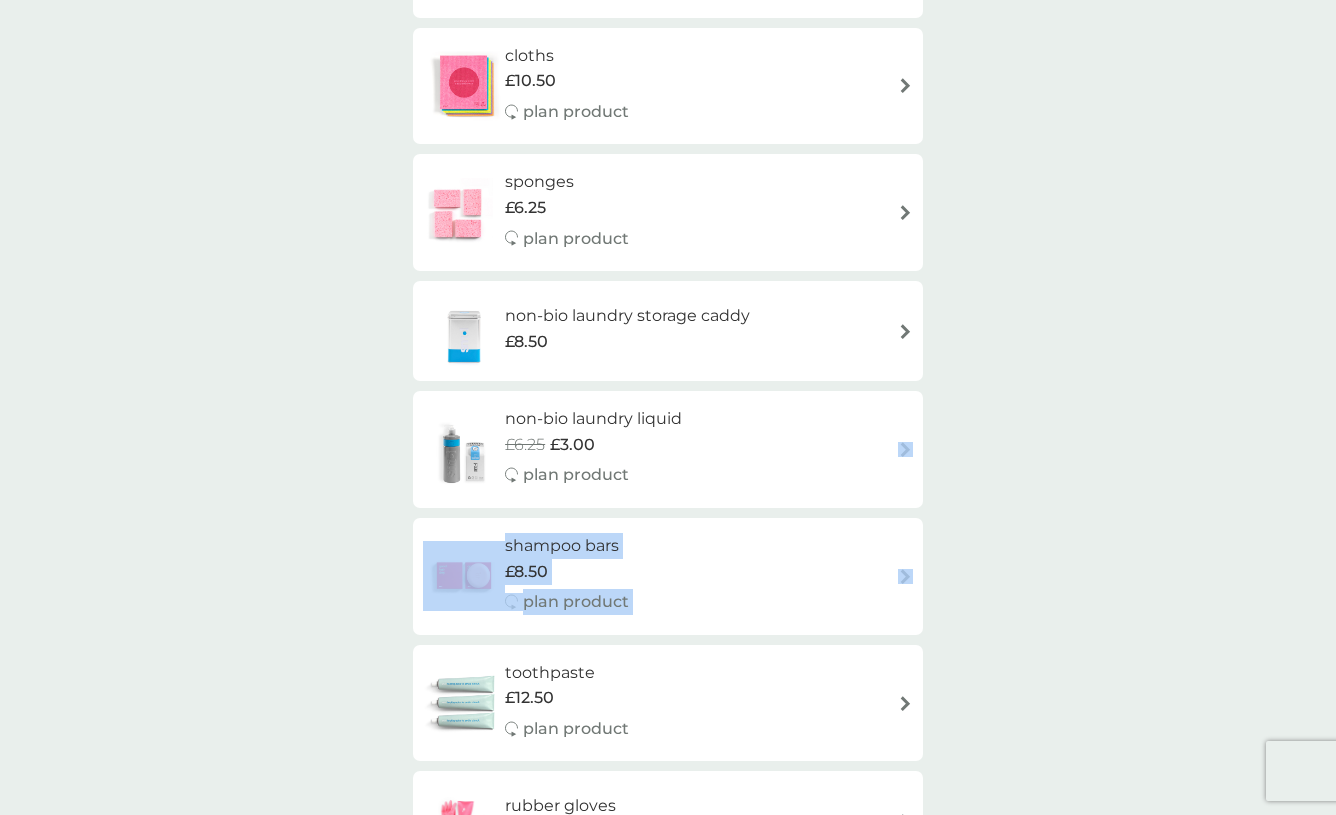 drag, startPoint x: 1333, startPoint y: 457, endPoint x: 1325, endPoint y: 495, distance: 38.832977 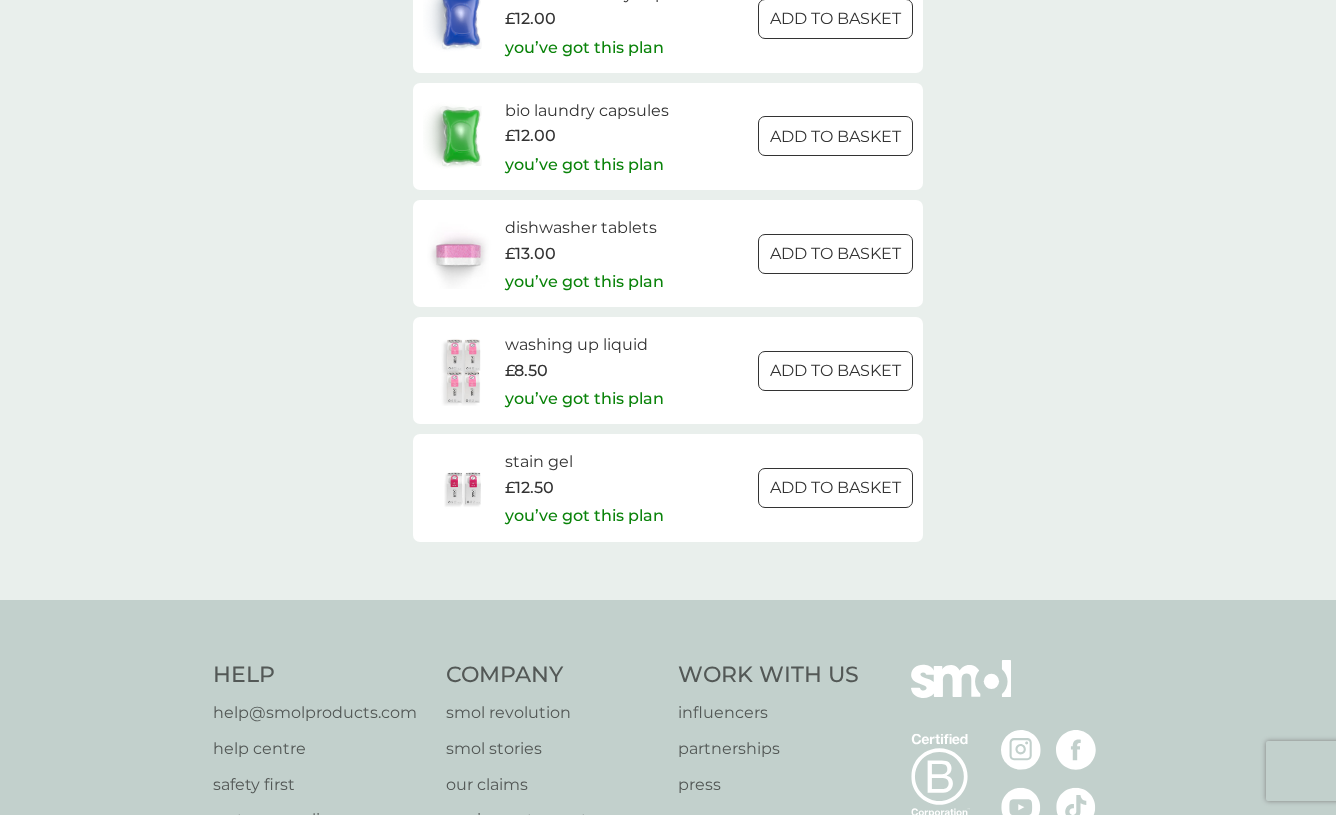 scroll, scrollTop: 3064, scrollLeft: 0, axis: vertical 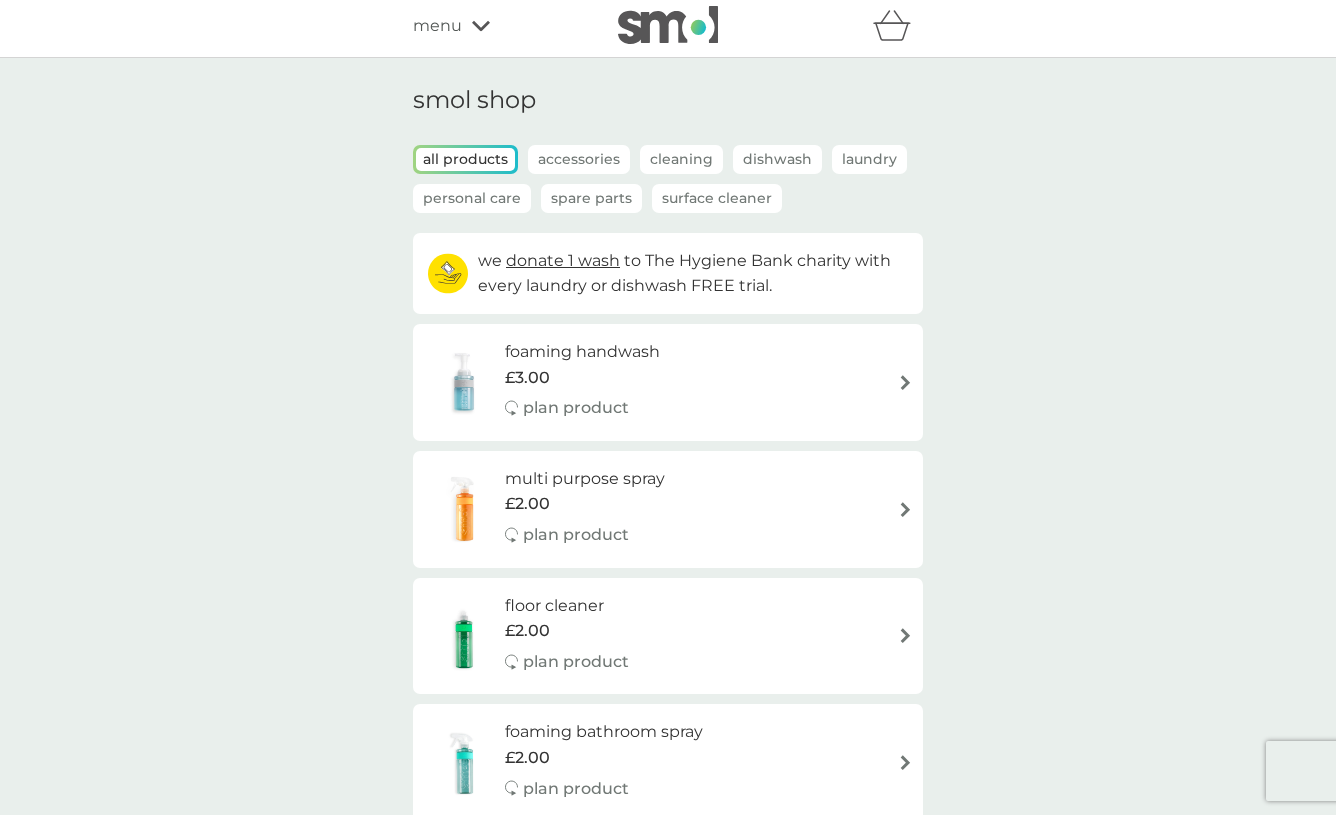 click on "Spare Parts" at bounding box center (591, 198) 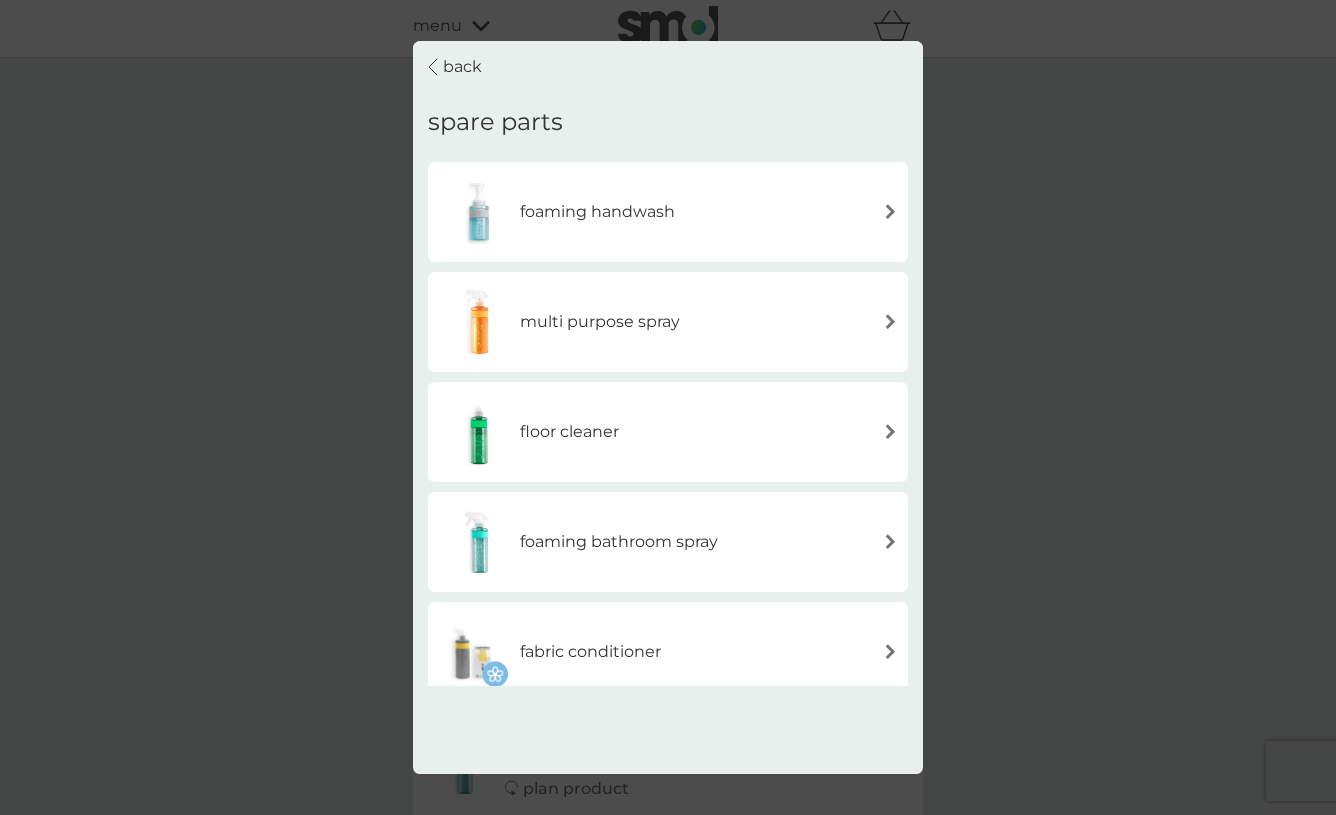 click on "back spare parts foaming handwash multi purpose spray floor cleaner foaming bathroom spray fabric conditioner bio laundry liquid washing up liquid stain gel non-bio laundry liquid" at bounding box center (668, 408) 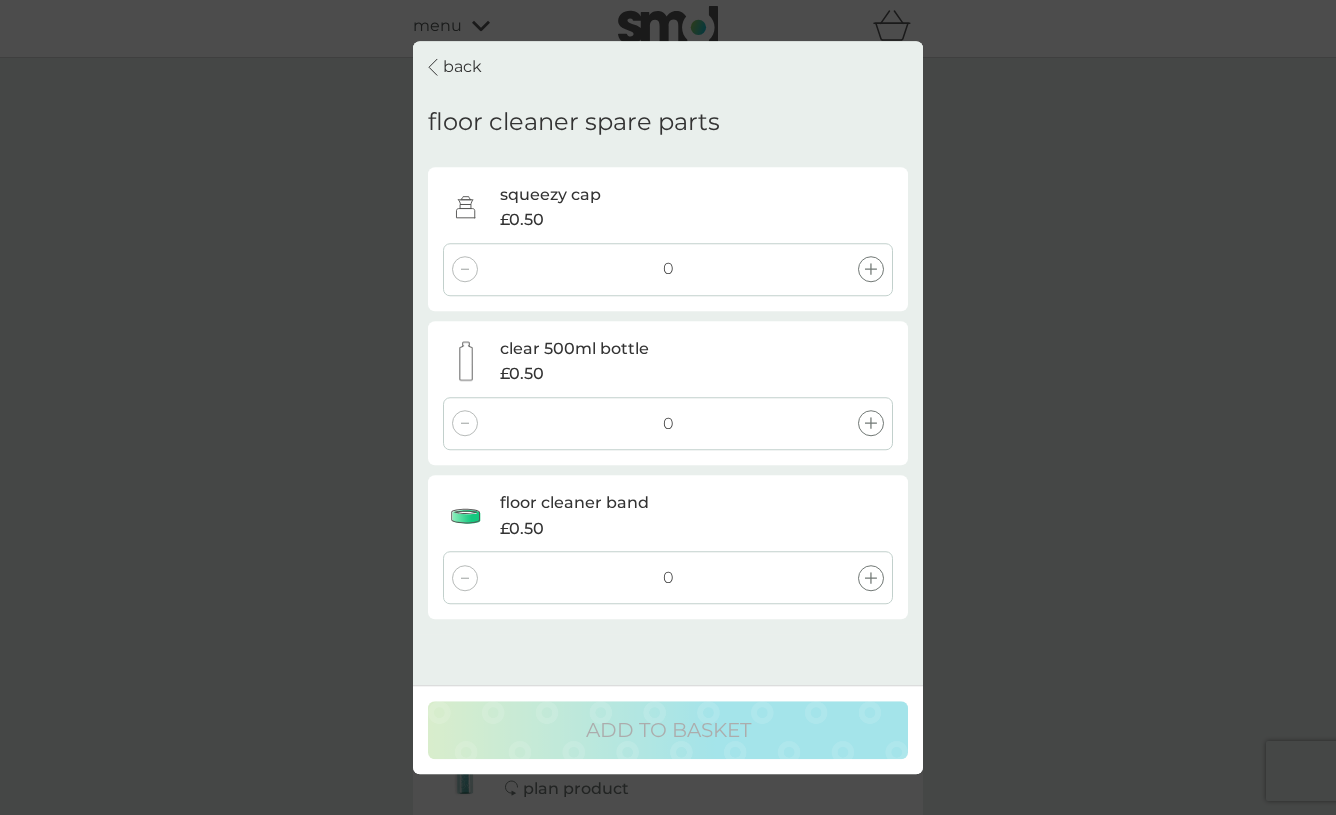 click on "back" at bounding box center [462, 67] 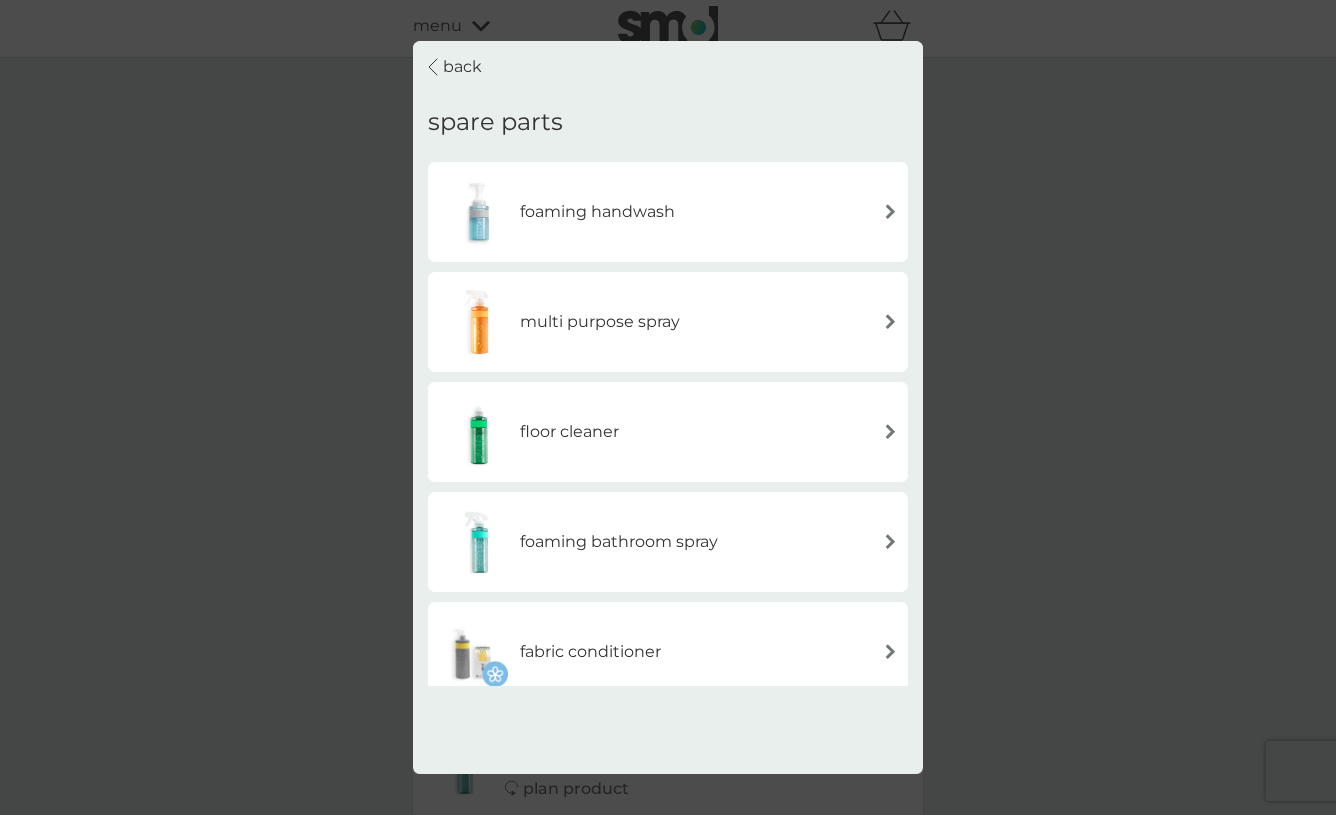 drag, startPoint x: 460, startPoint y: 62, endPoint x: 556, endPoint y: 455, distance: 404.5553 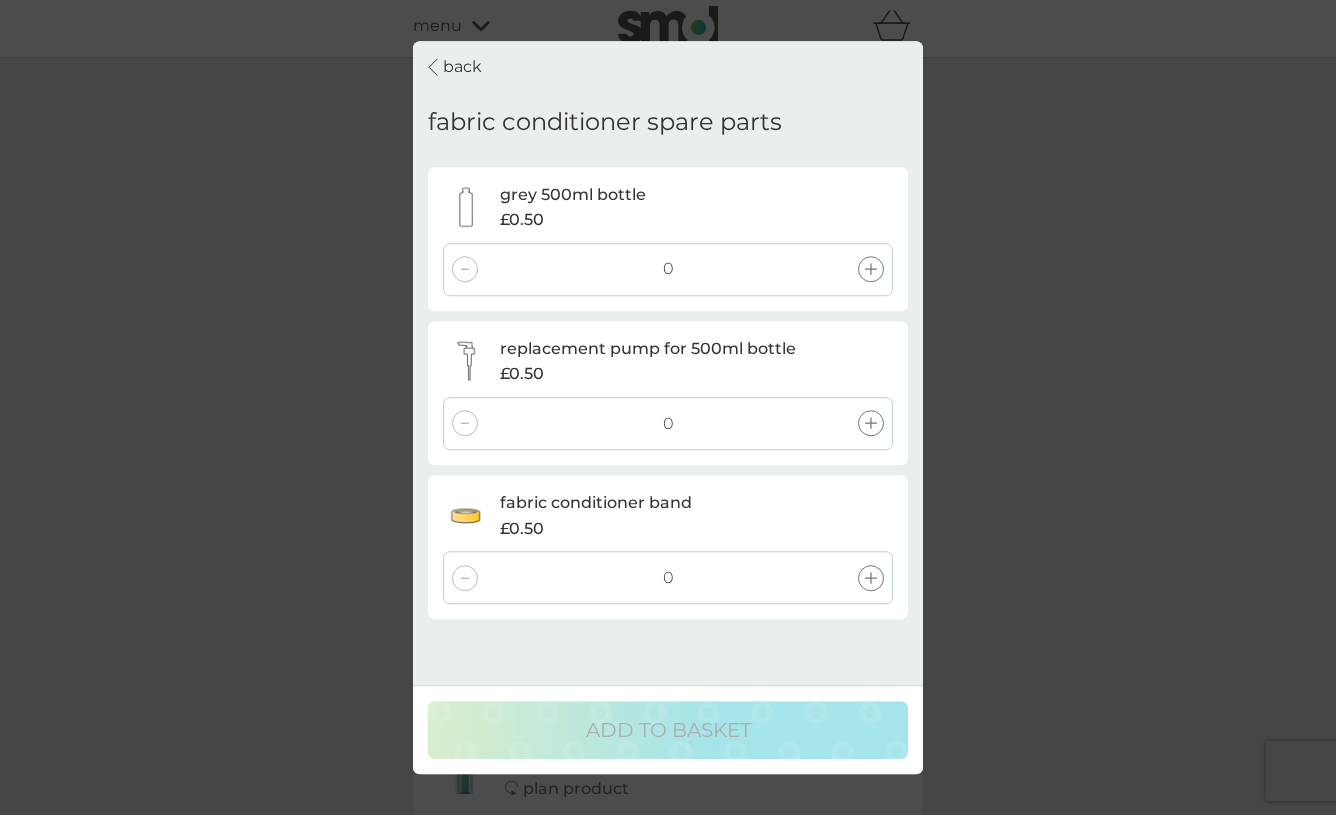 click on "back" at bounding box center [462, 67] 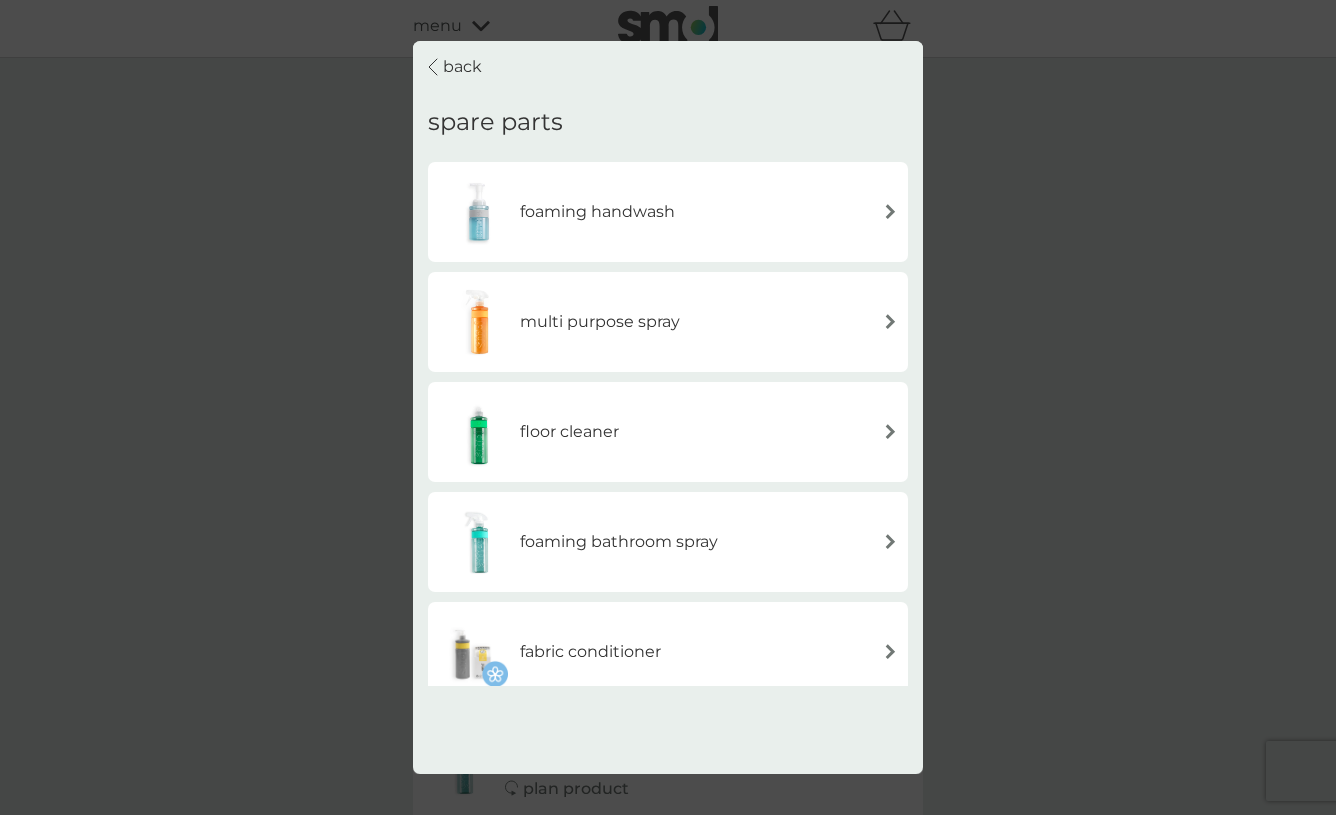 click on "back" at bounding box center (462, 67) 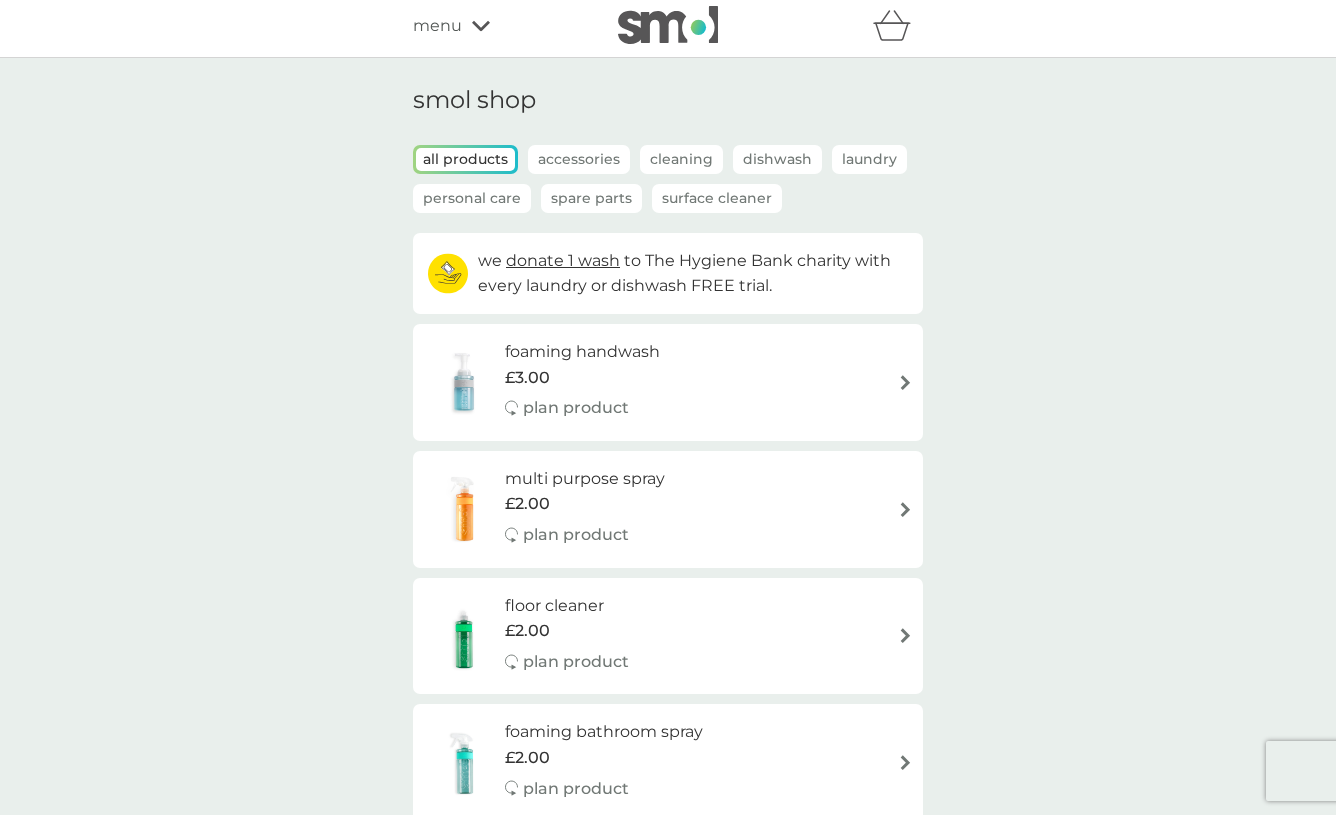 click on "Dishwash" at bounding box center [777, 159] 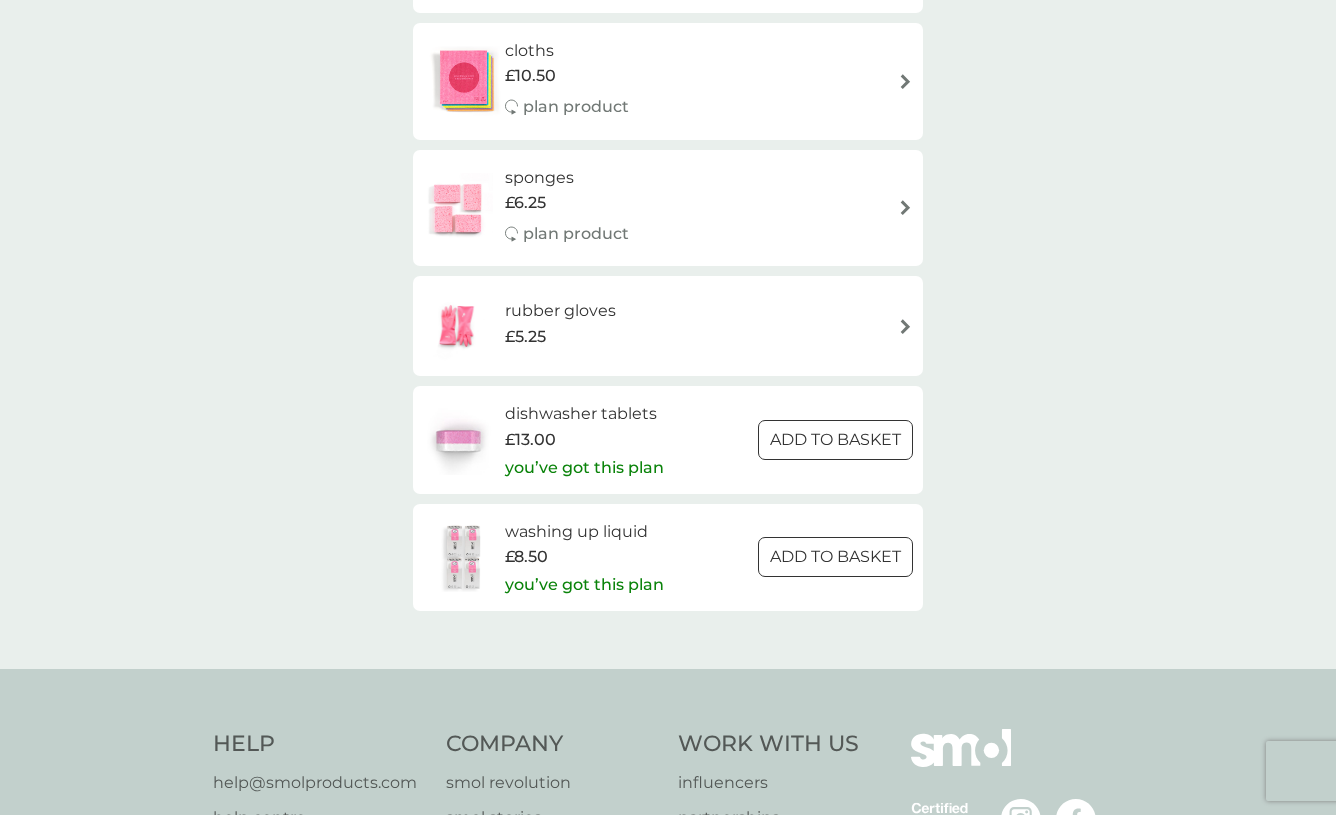 scroll, scrollTop: 563, scrollLeft: 0, axis: vertical 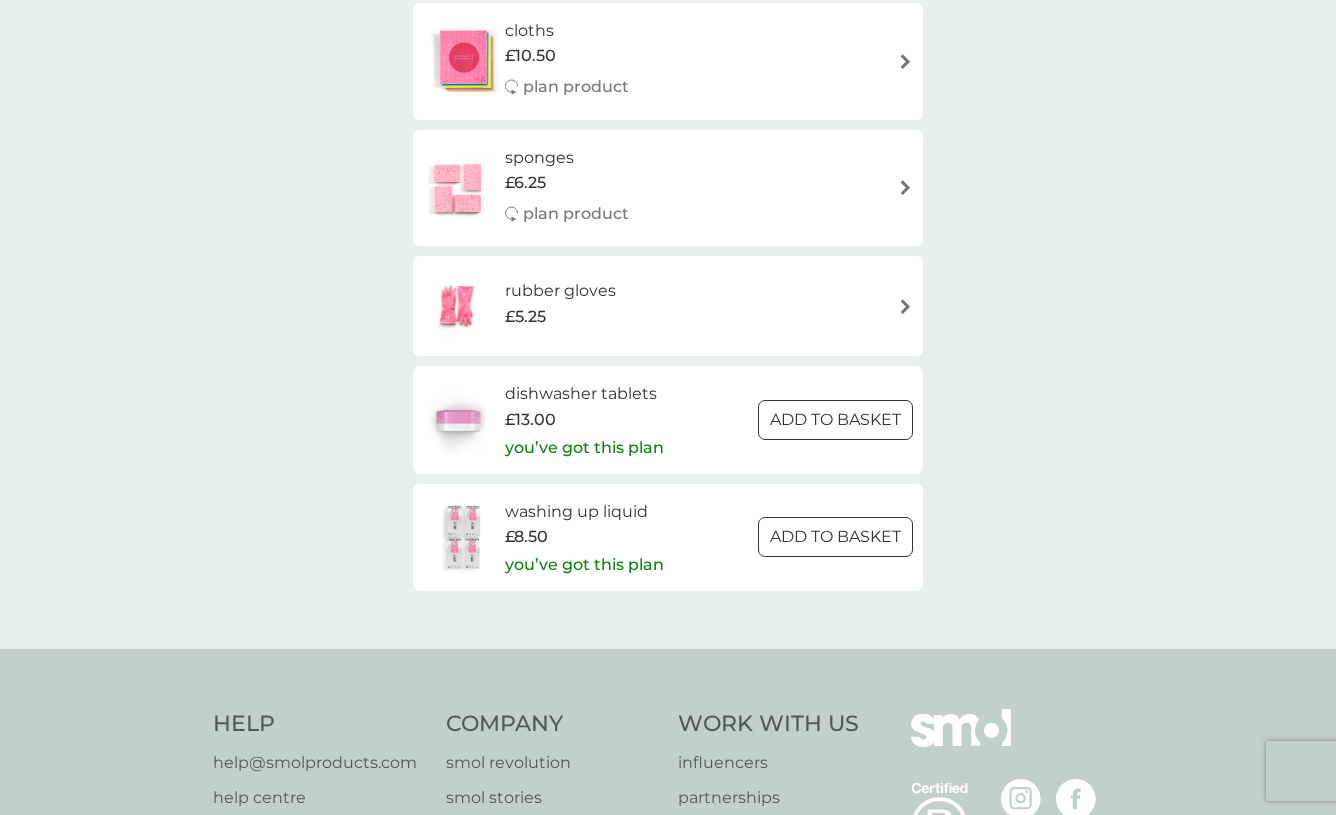 click on "washing up liquid" at bounding box center [584, 512] 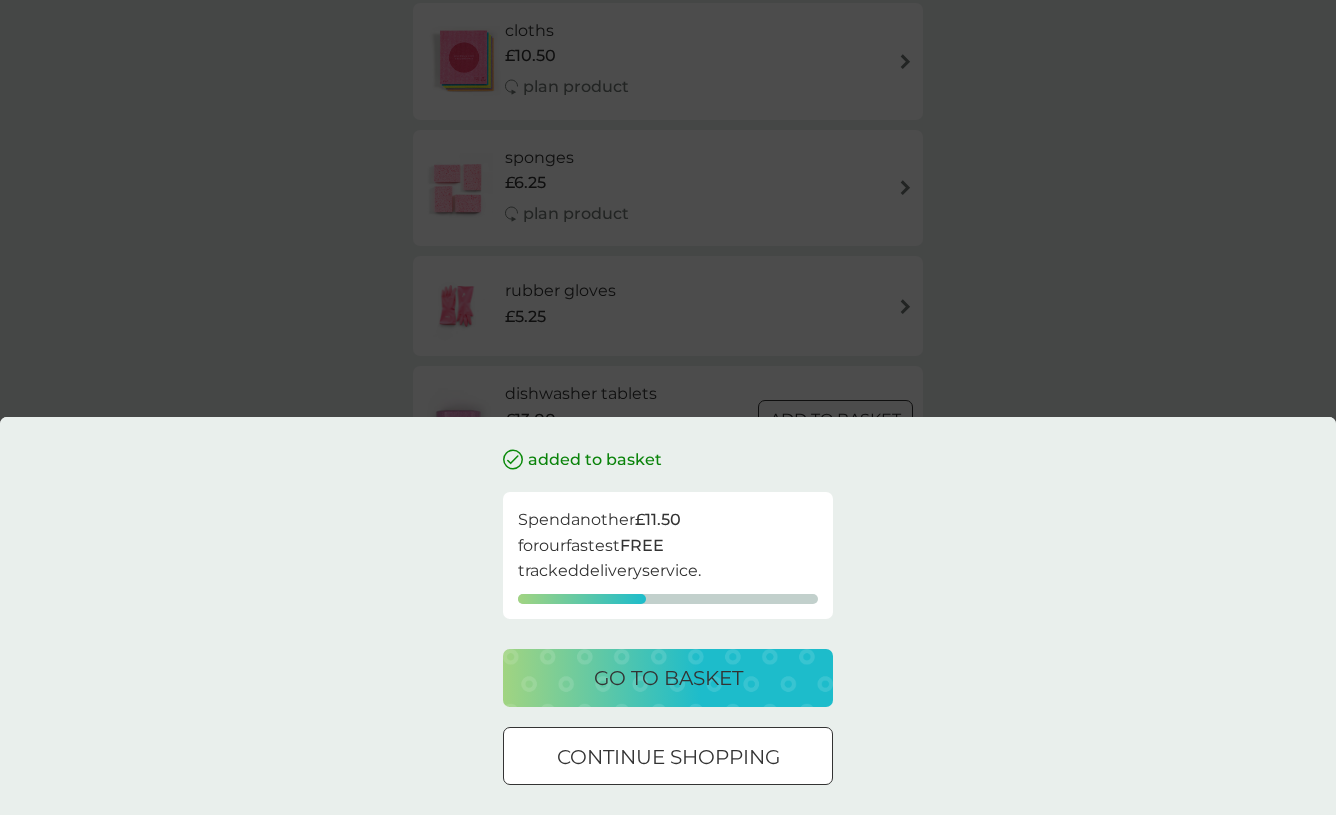 click on "added to basket Spend  another  £11.50   for  our  fastest  FREE   tracked  delivery  service.  go to basket continue shopping" at bounding box center (668, 407) 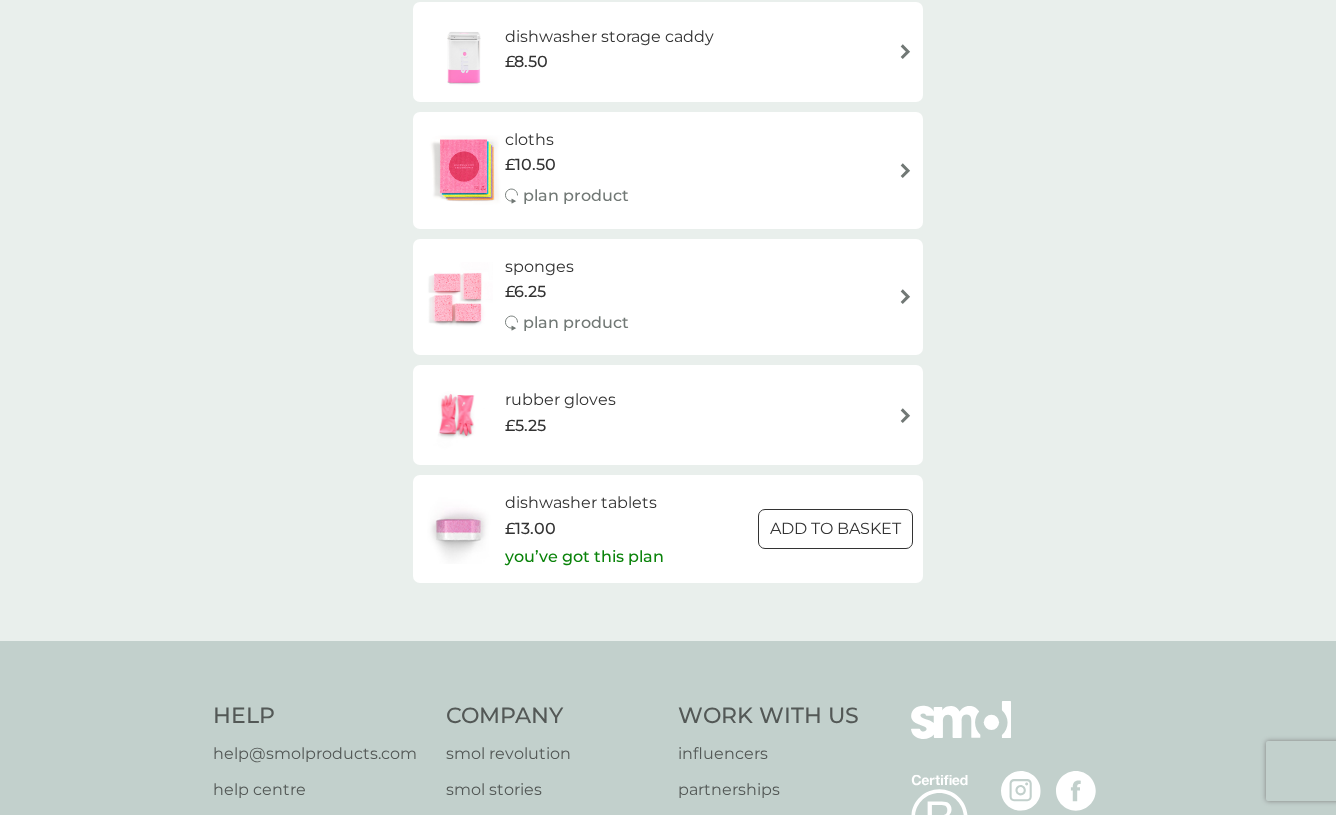 scroll, scrollTop: 437, scrollLeft: 0, axis: vertical 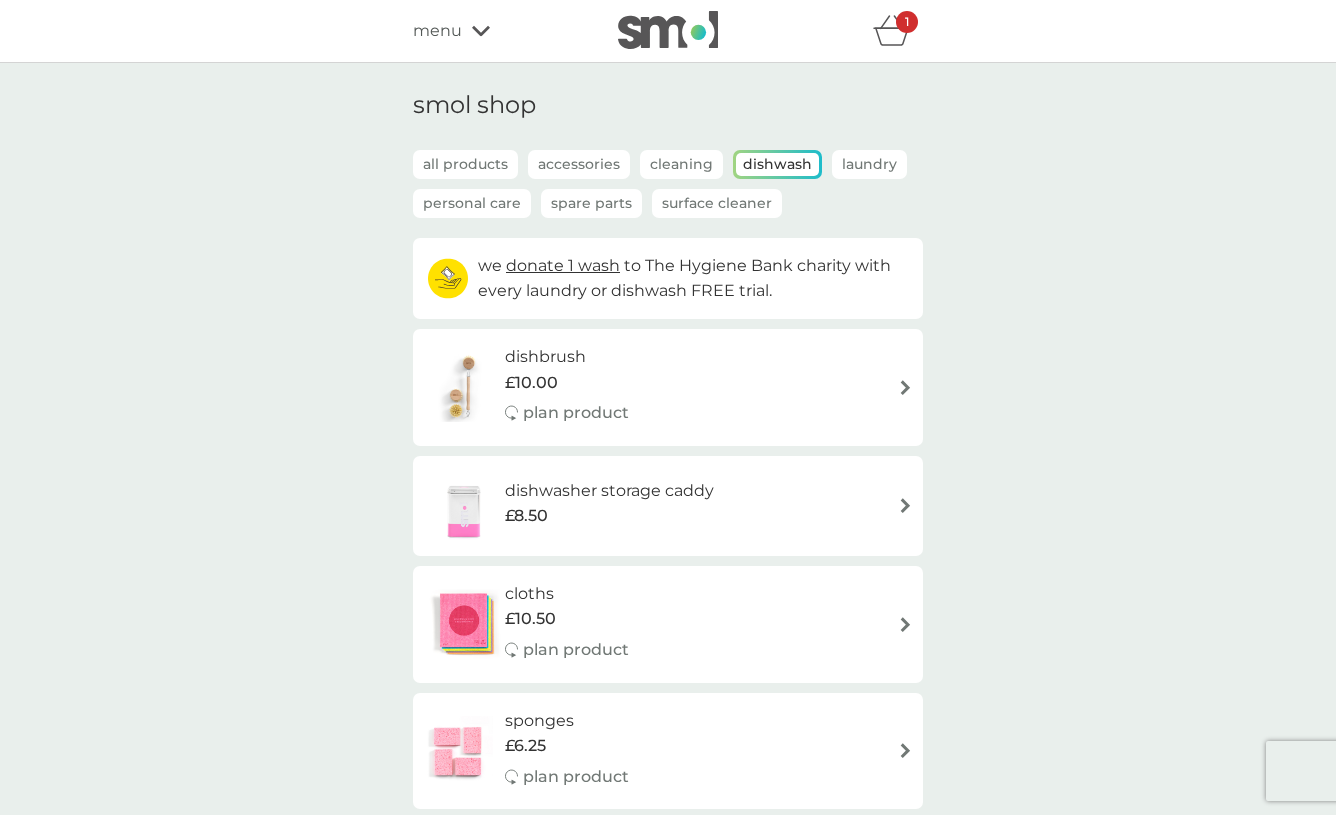 click on "Accessories" at bounding box center [579, 164] 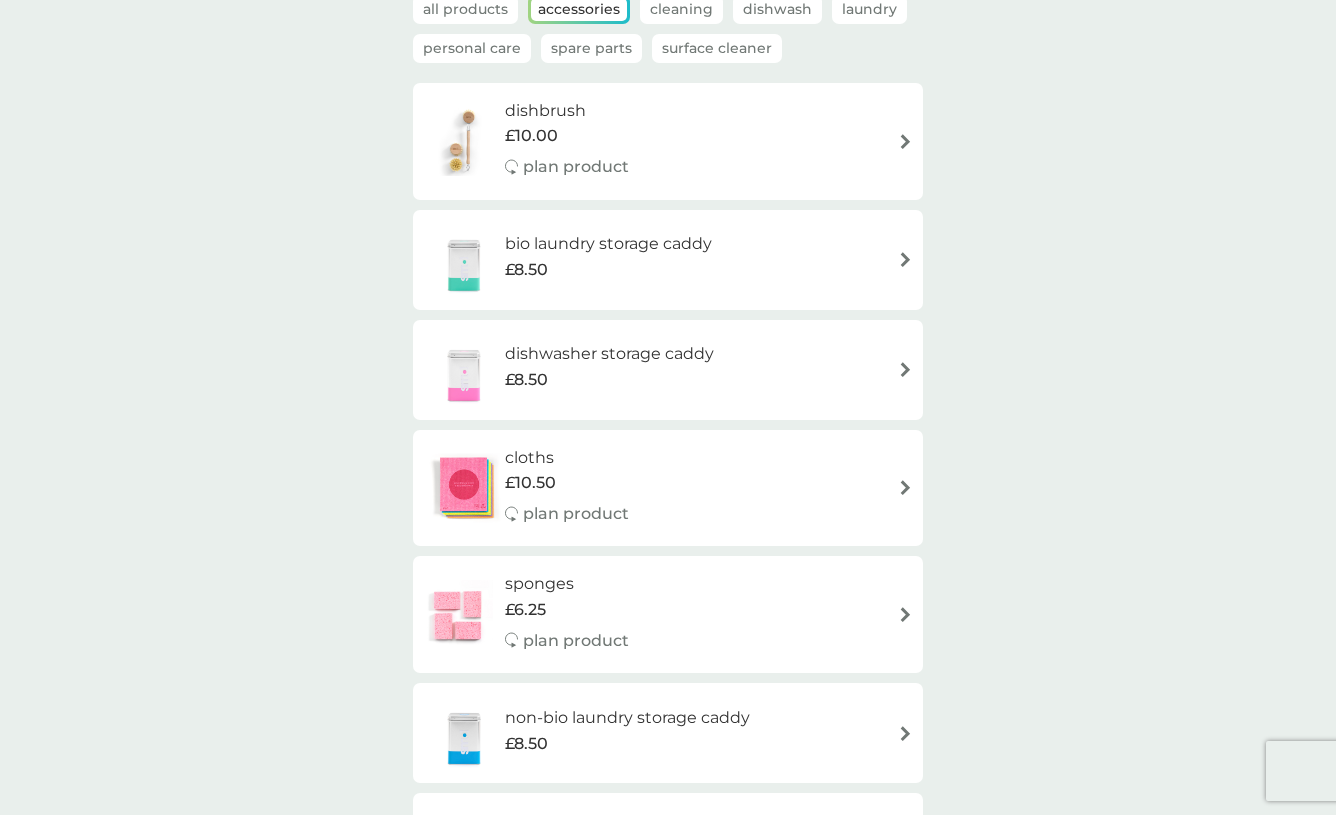 scroll, scrollTop: 0, scrollLeft: 0, axis: both 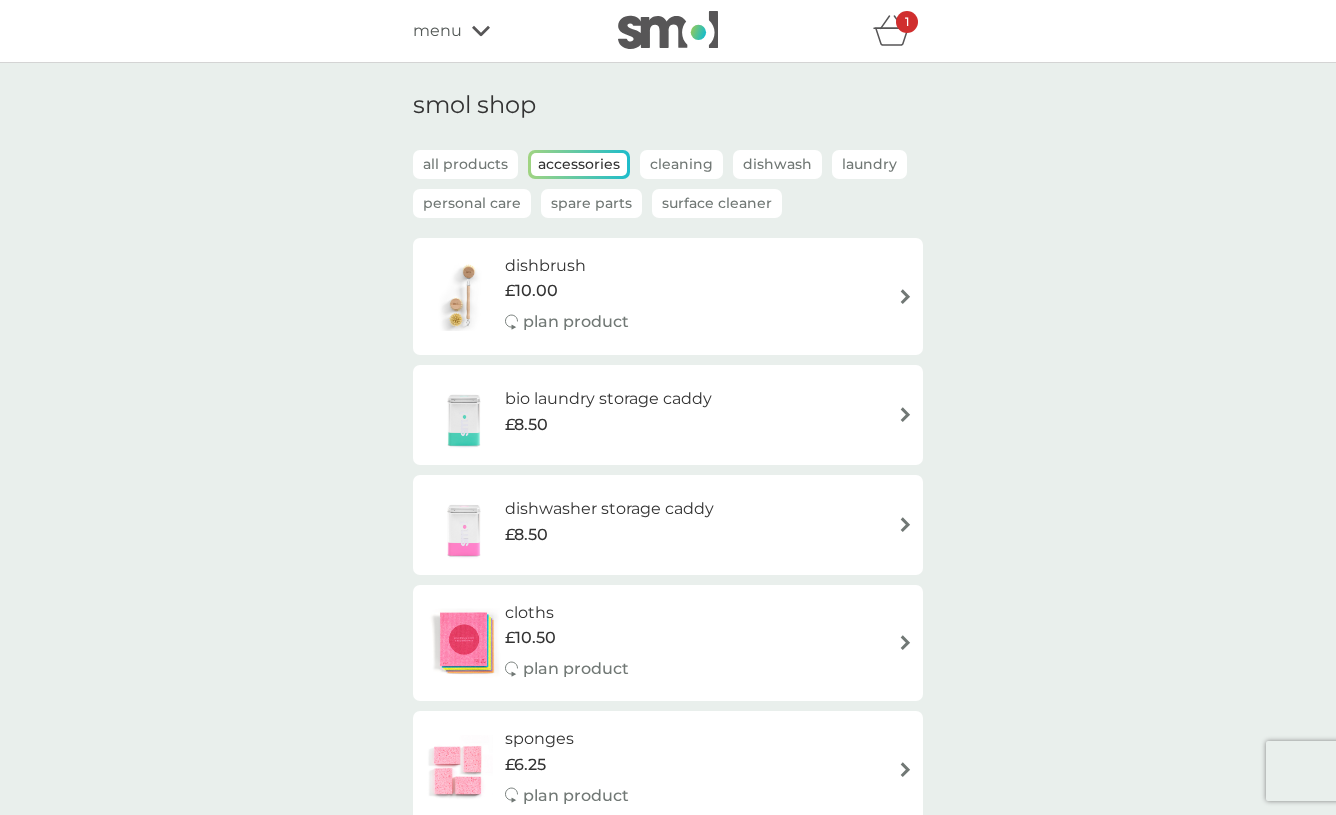 click on "1" at bounding box center (907, 22) 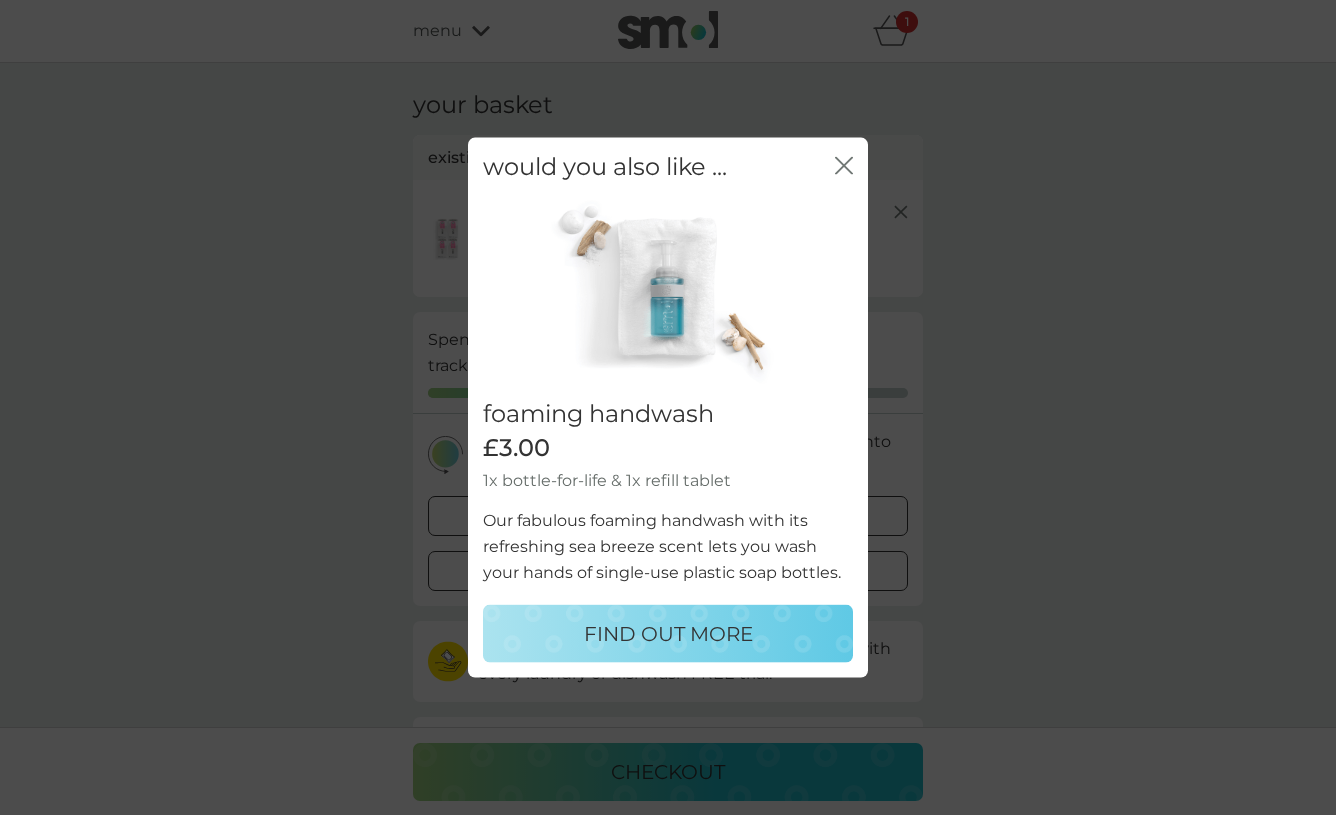 click on "close" 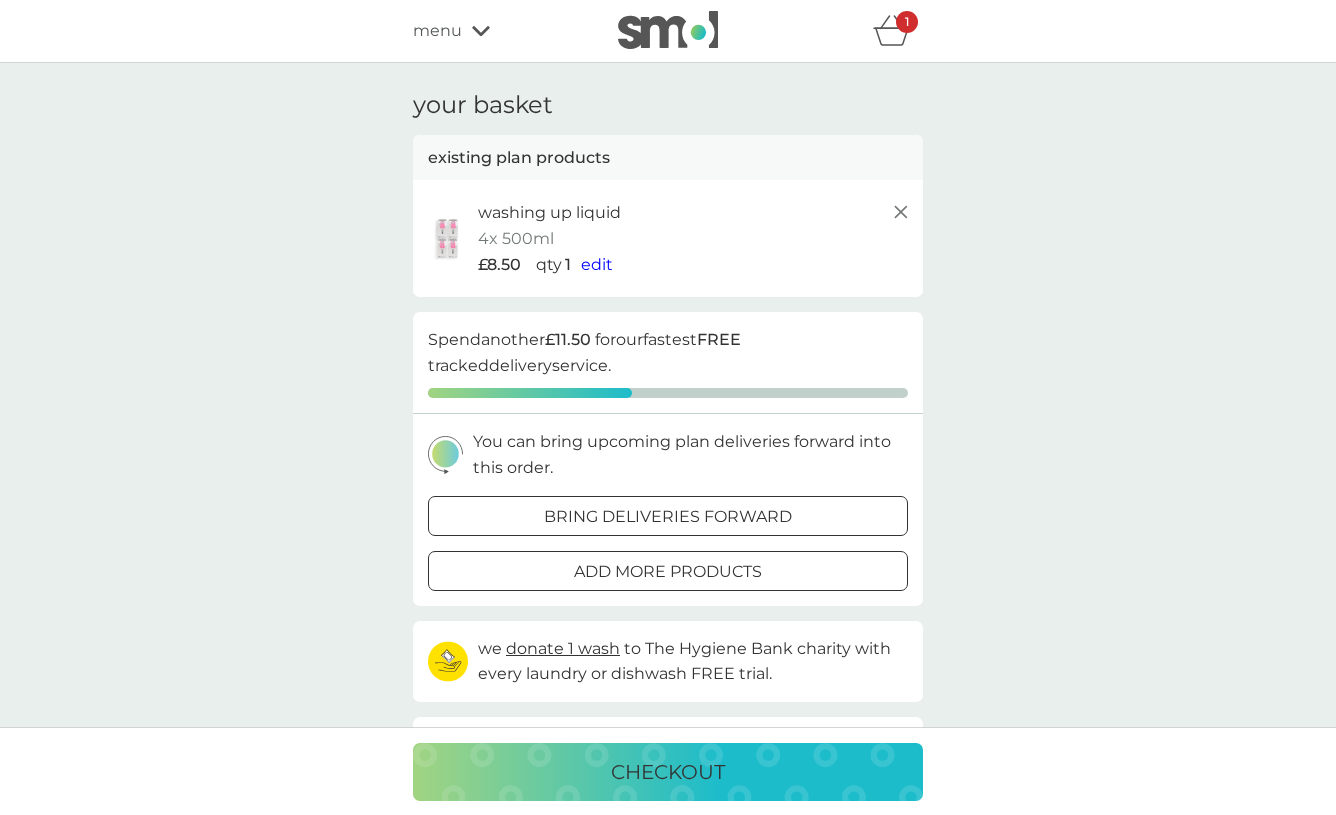 click 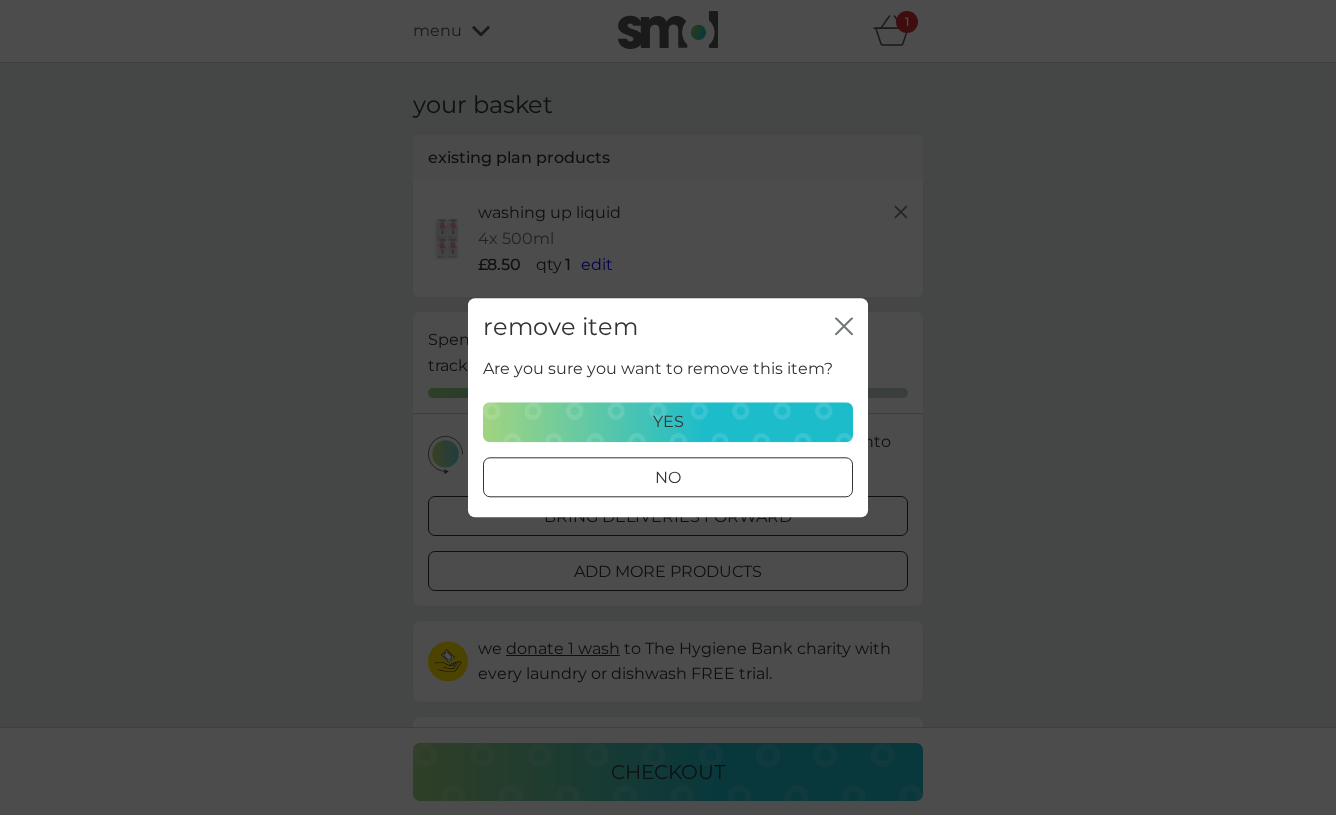 click on "yes" at bounding box center (668, 422) 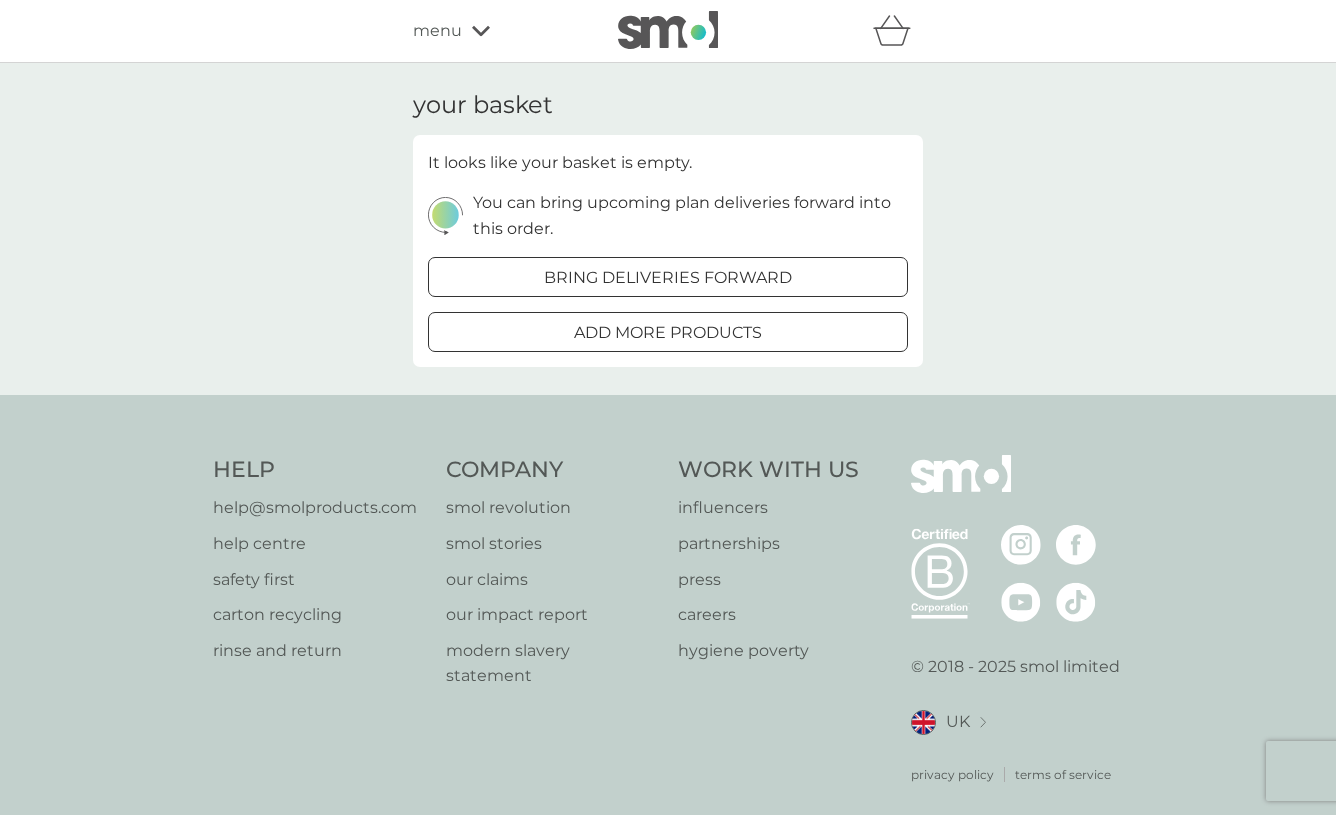 click 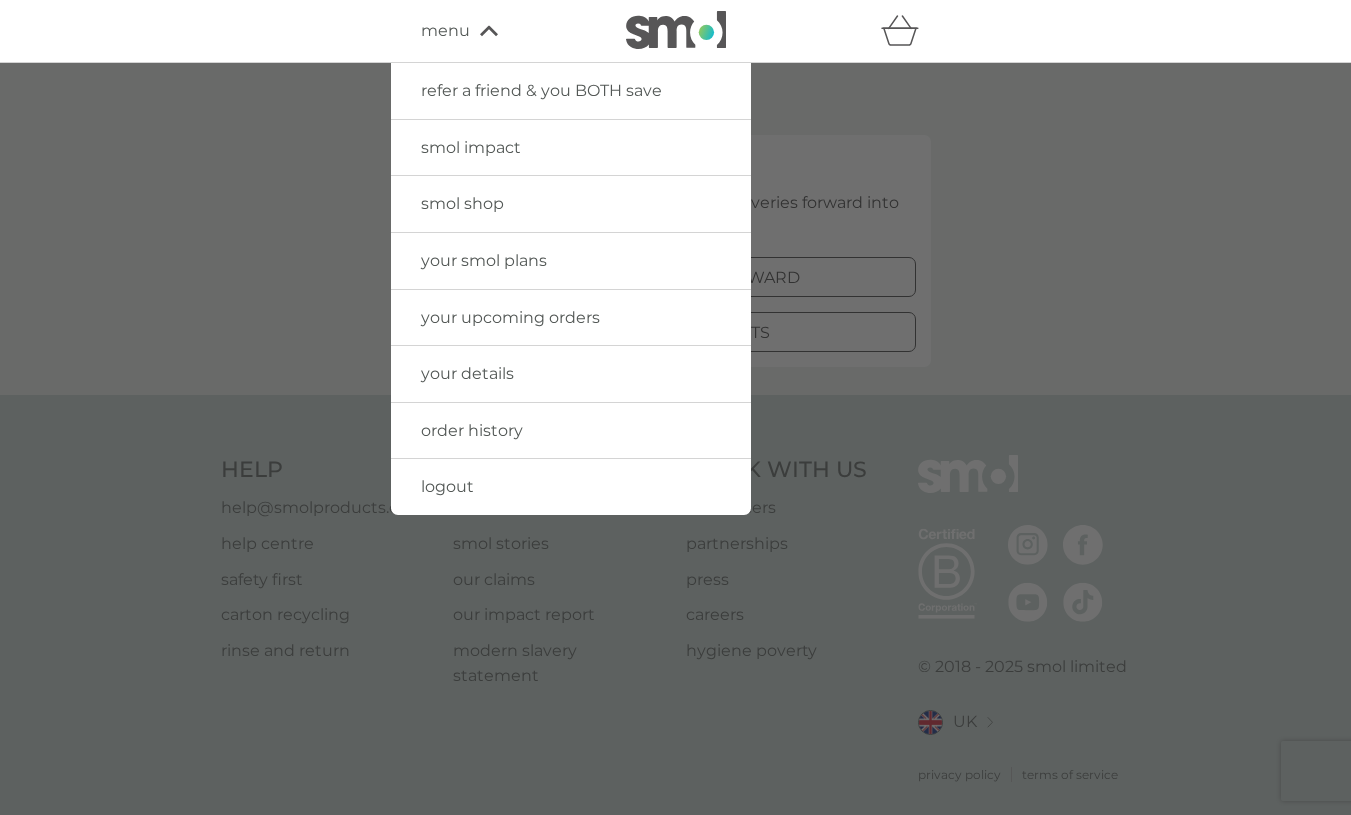 click on "smol shop" at bounding box center [462, 203] 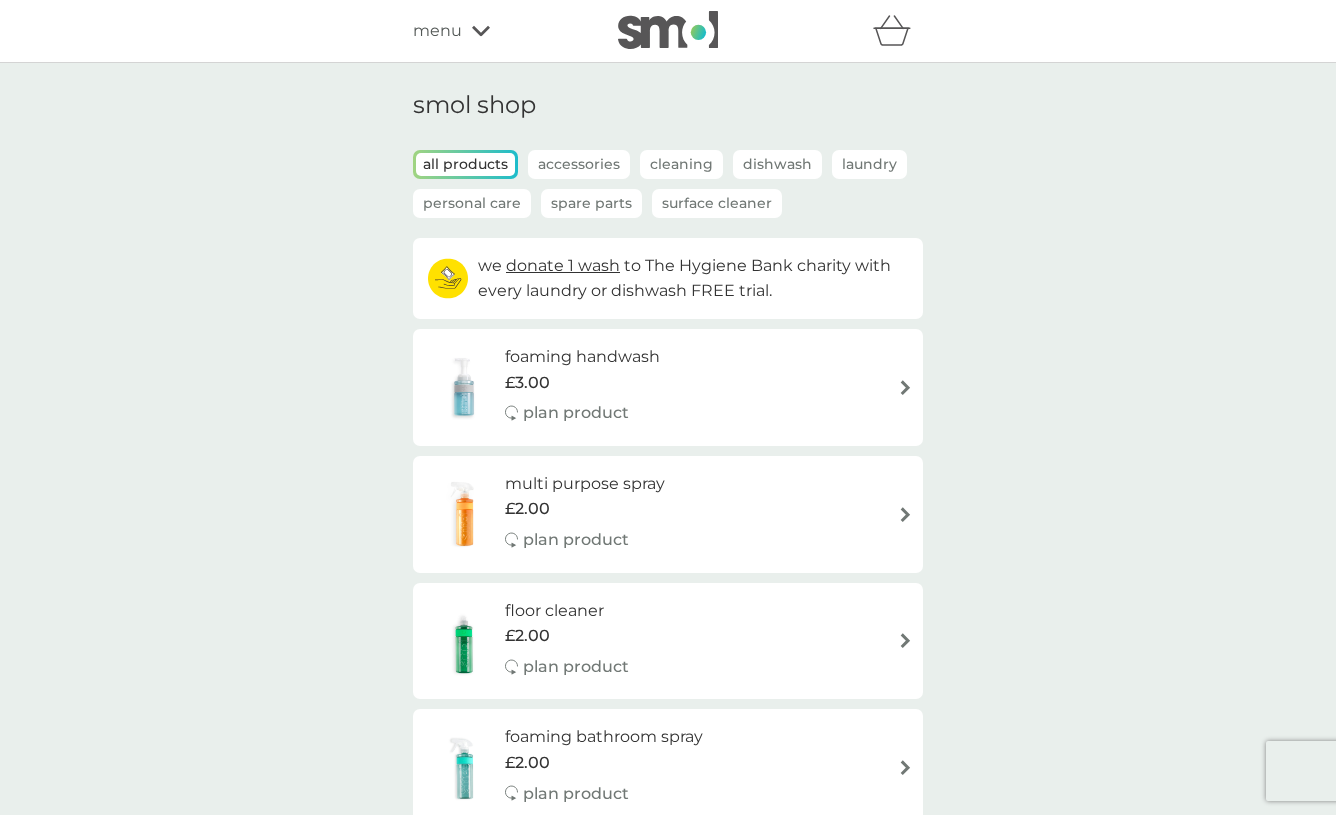 click on "Spare Parts" at bounding box center [591, 203] 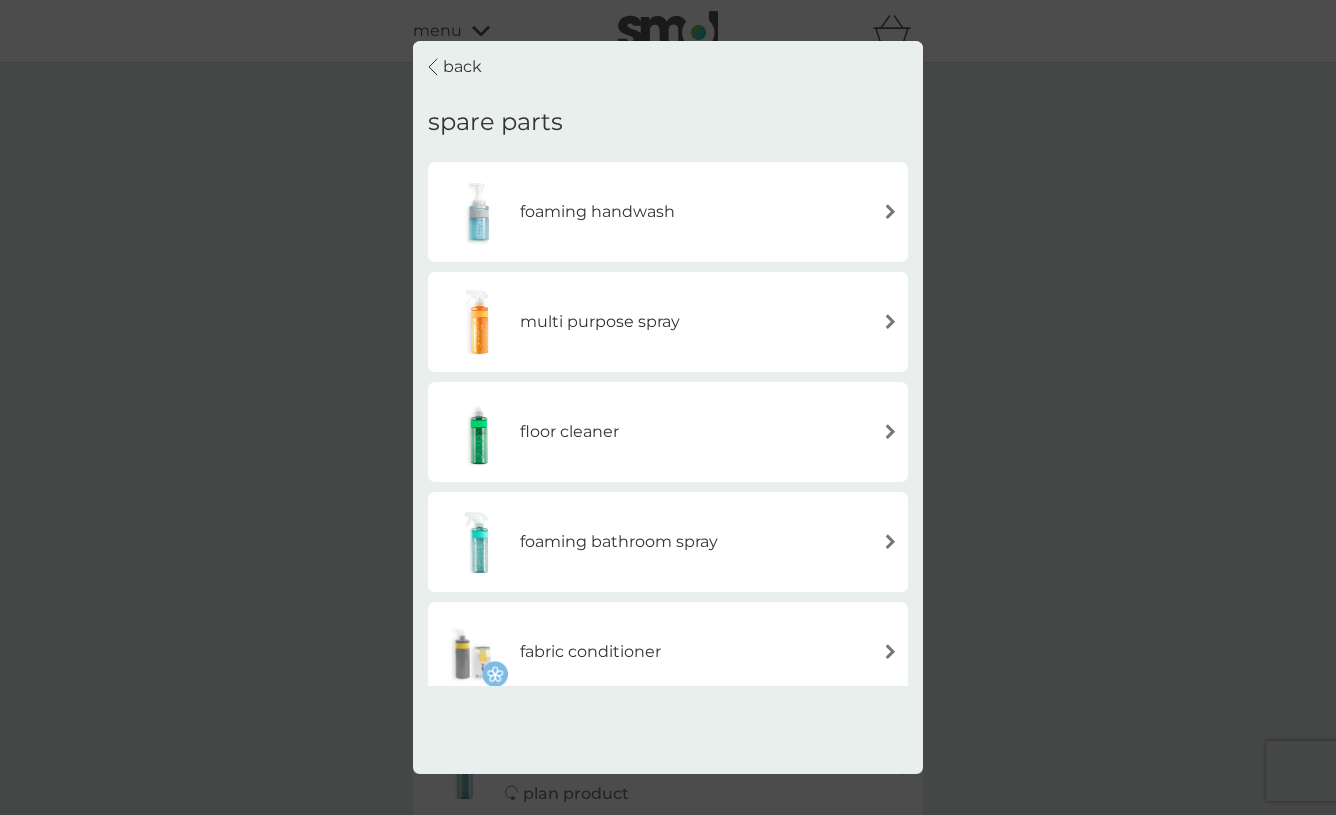 click 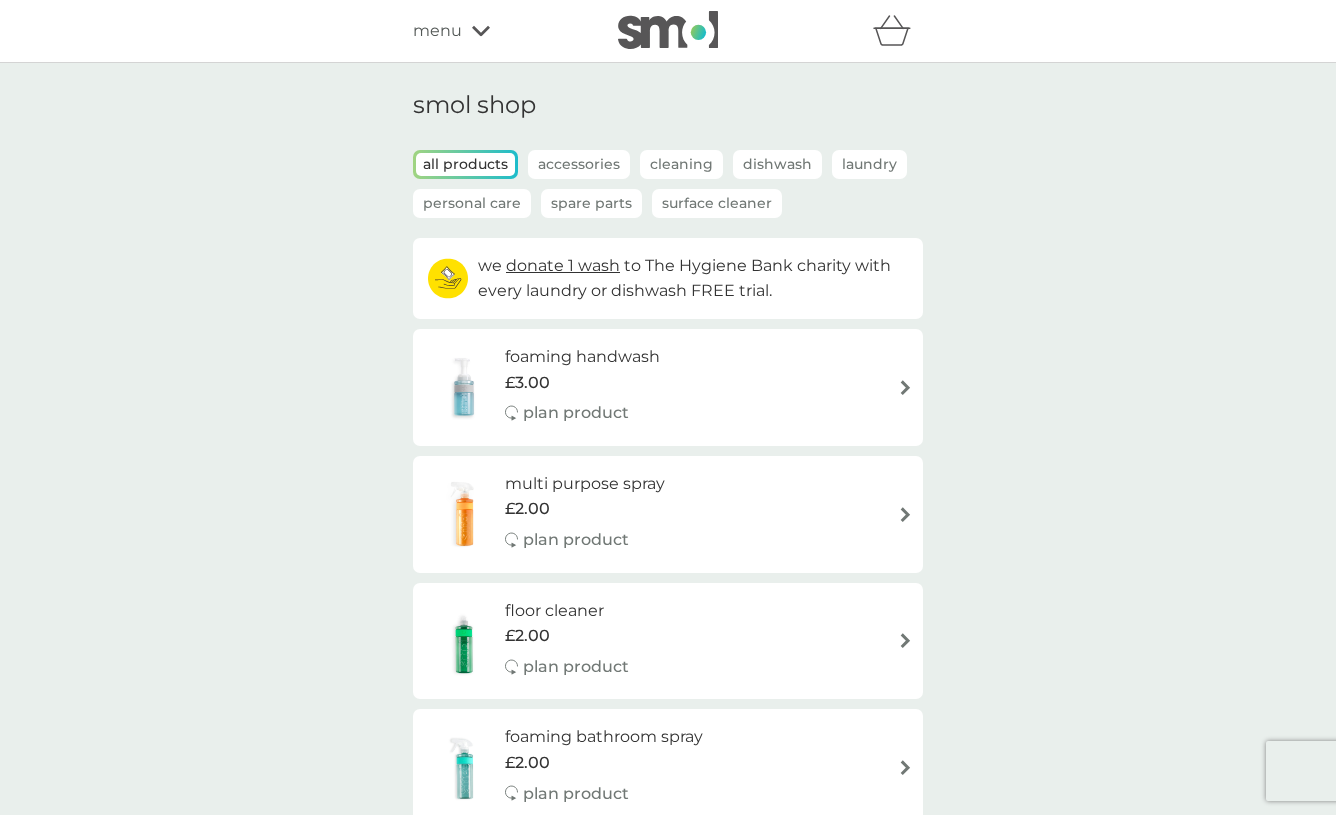 click 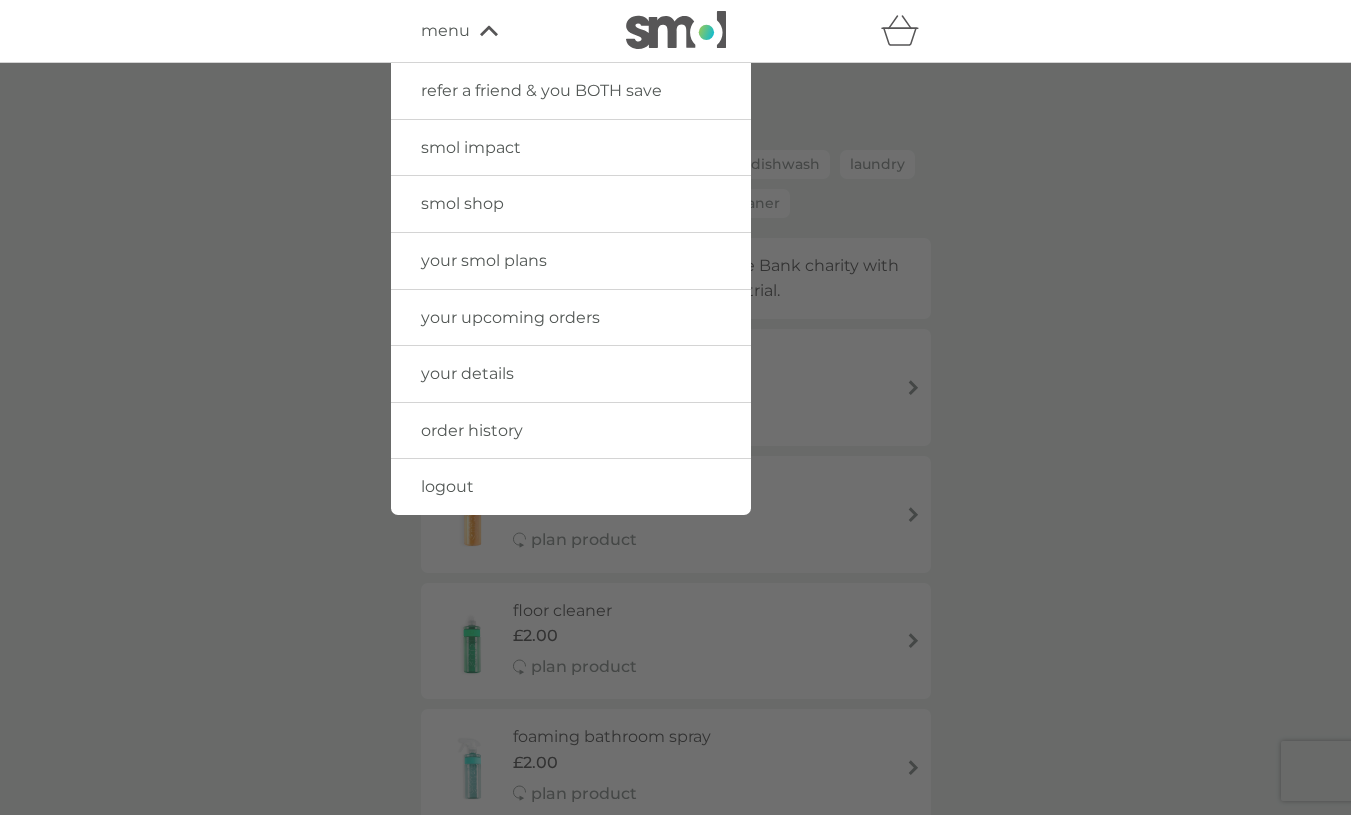 click at bounding box center [675, 470] 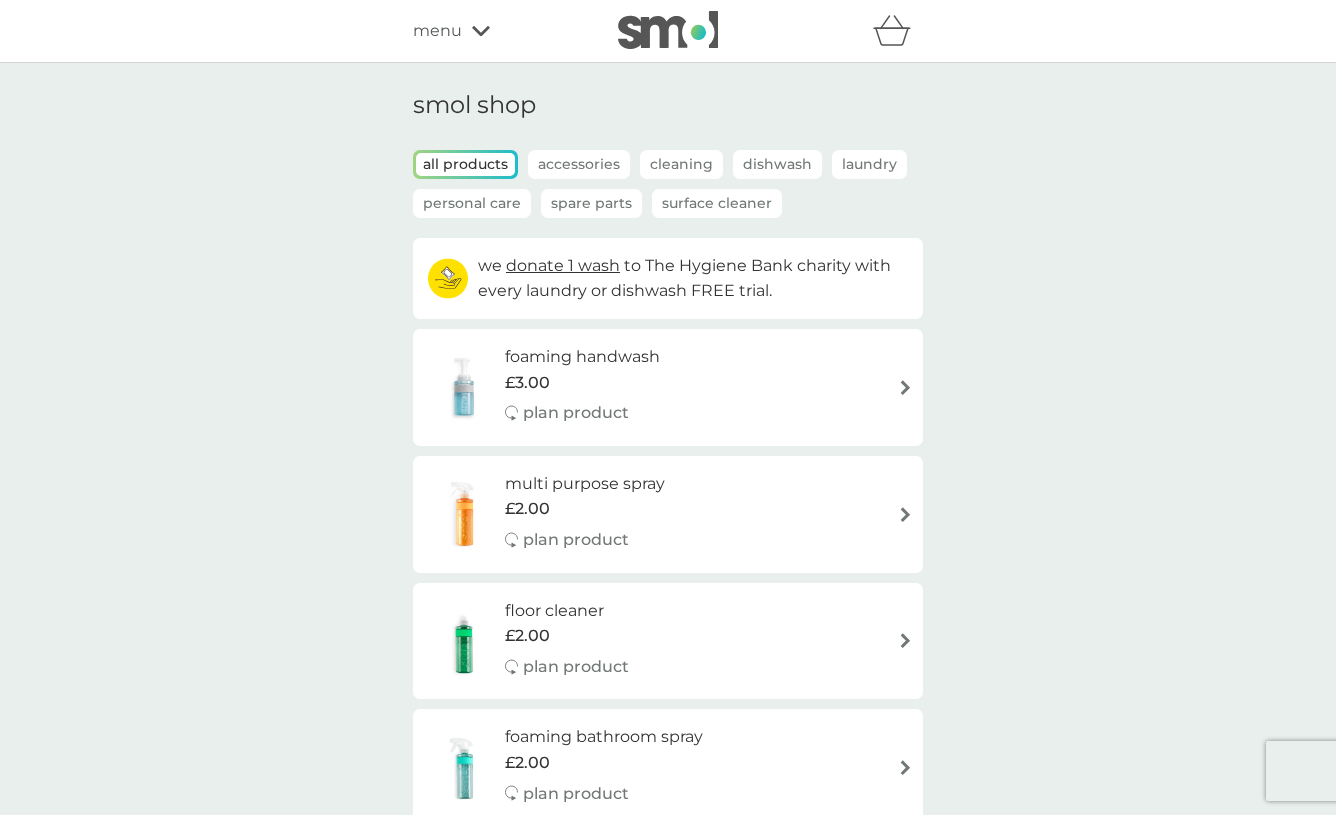 click on "Spare Parts" at bounding box center [591, 203] 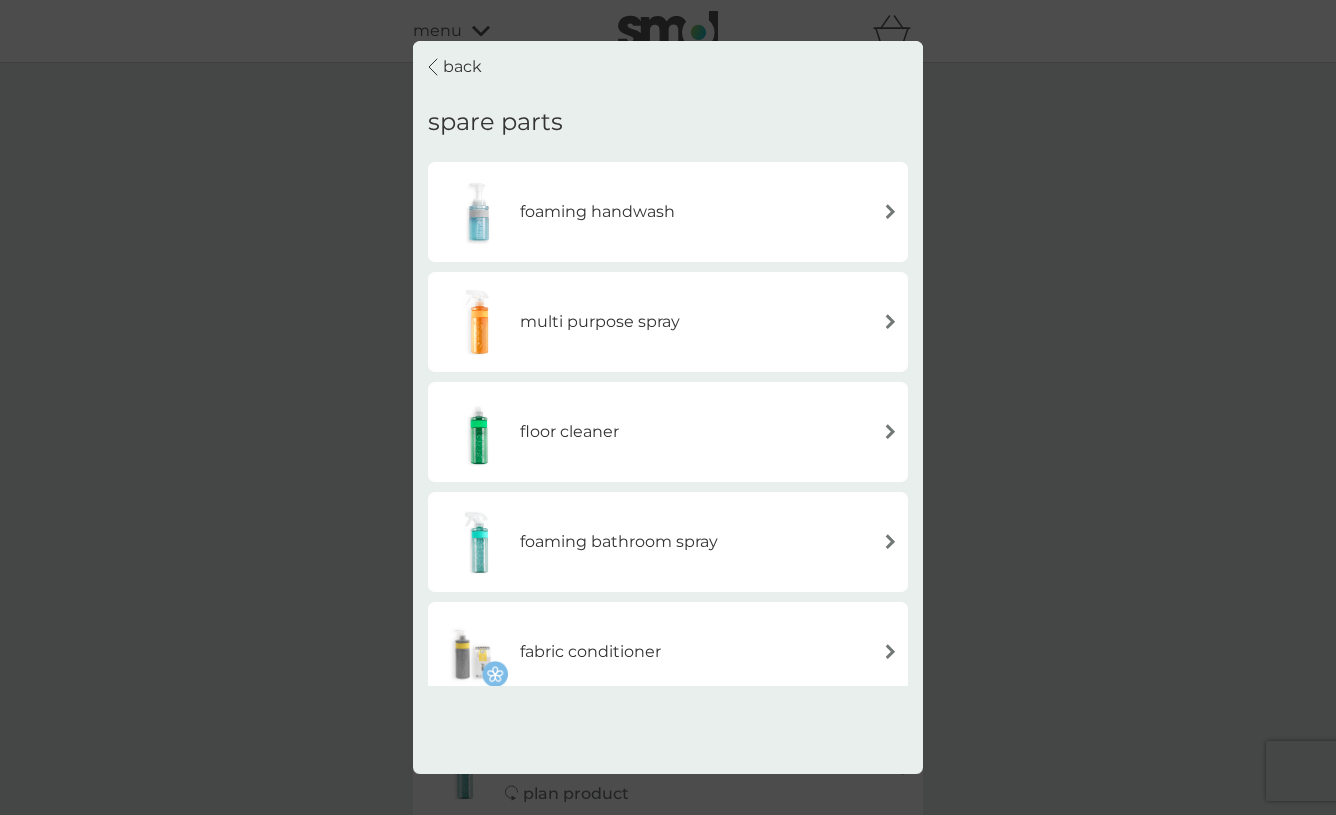 click at bounding box center [890, 211] 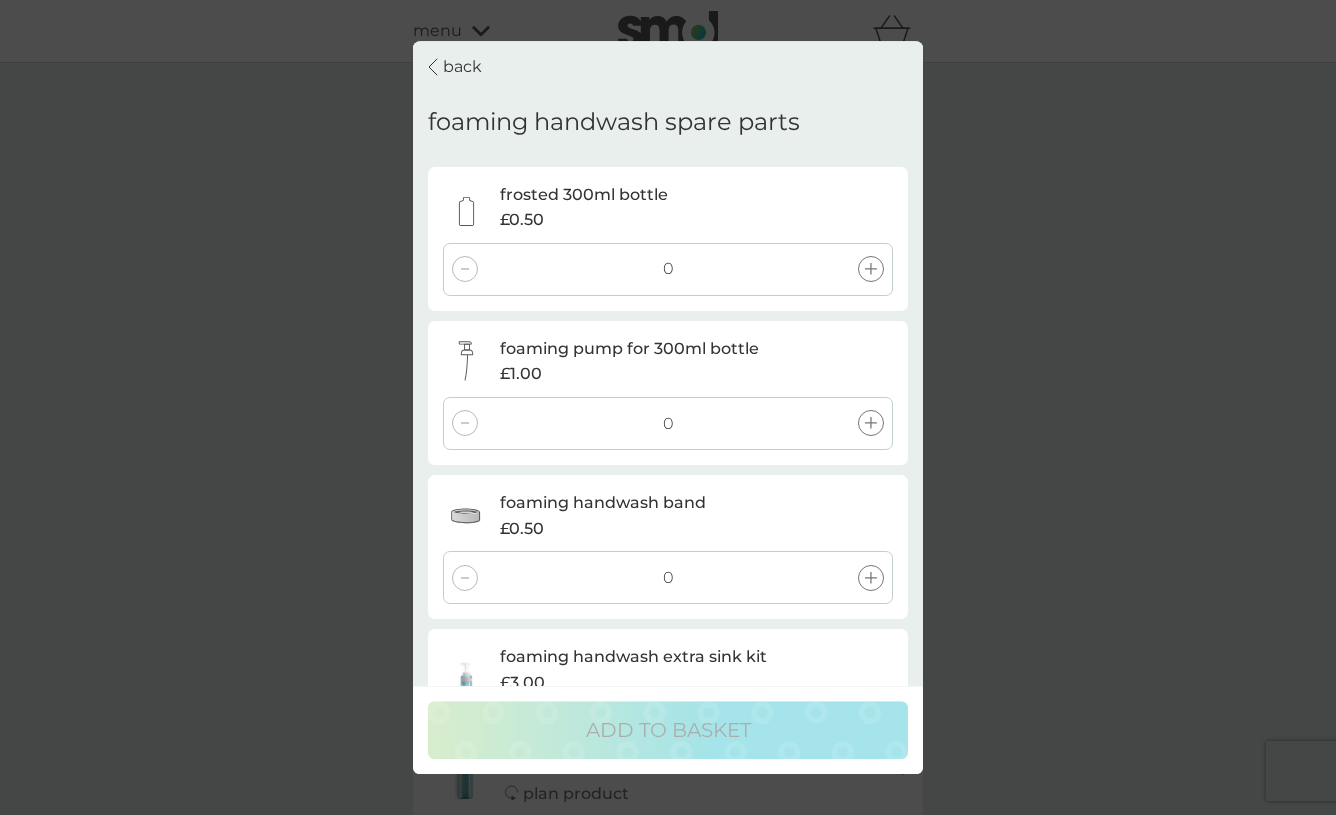 click on "back" at bounding box center (462, 67) 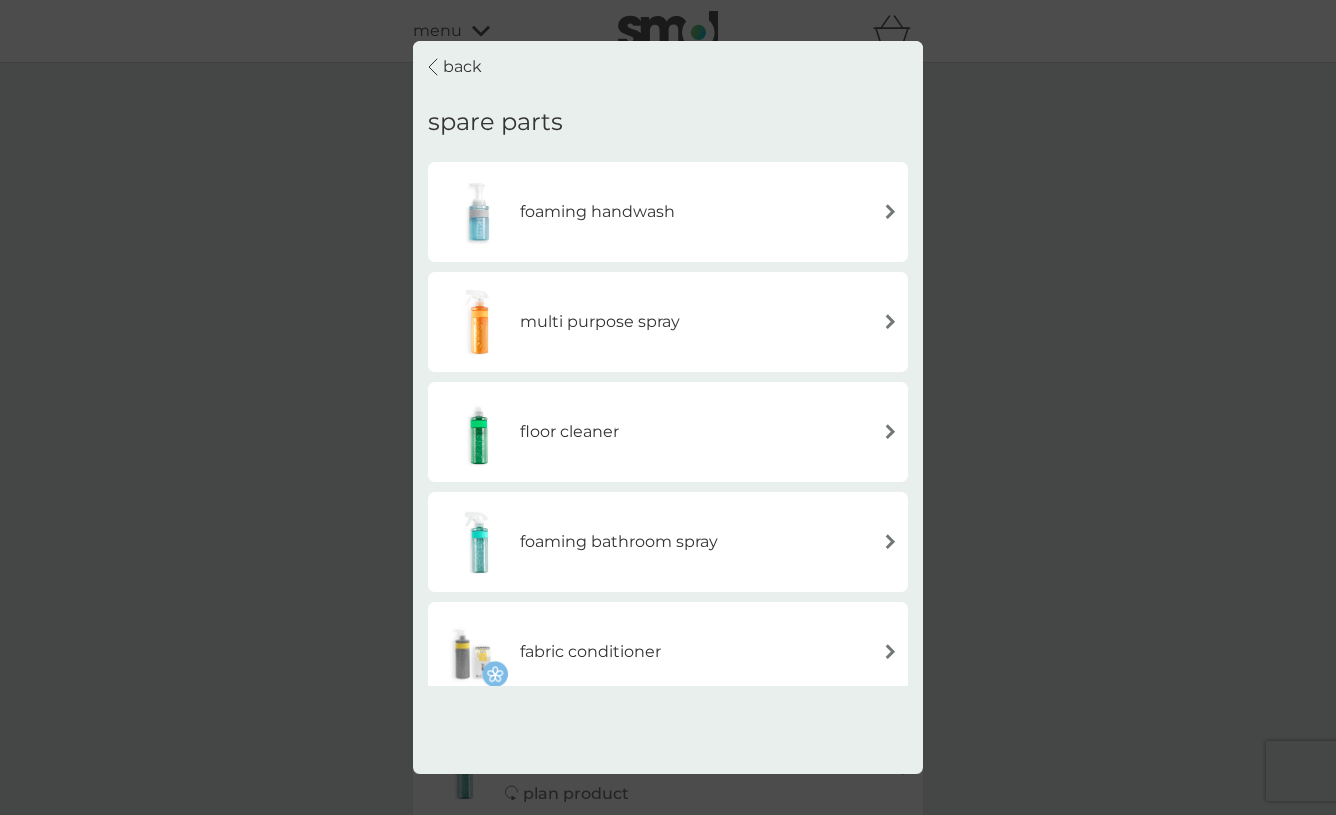 click on "fabric conditioner" at bounding box center (590, 652) 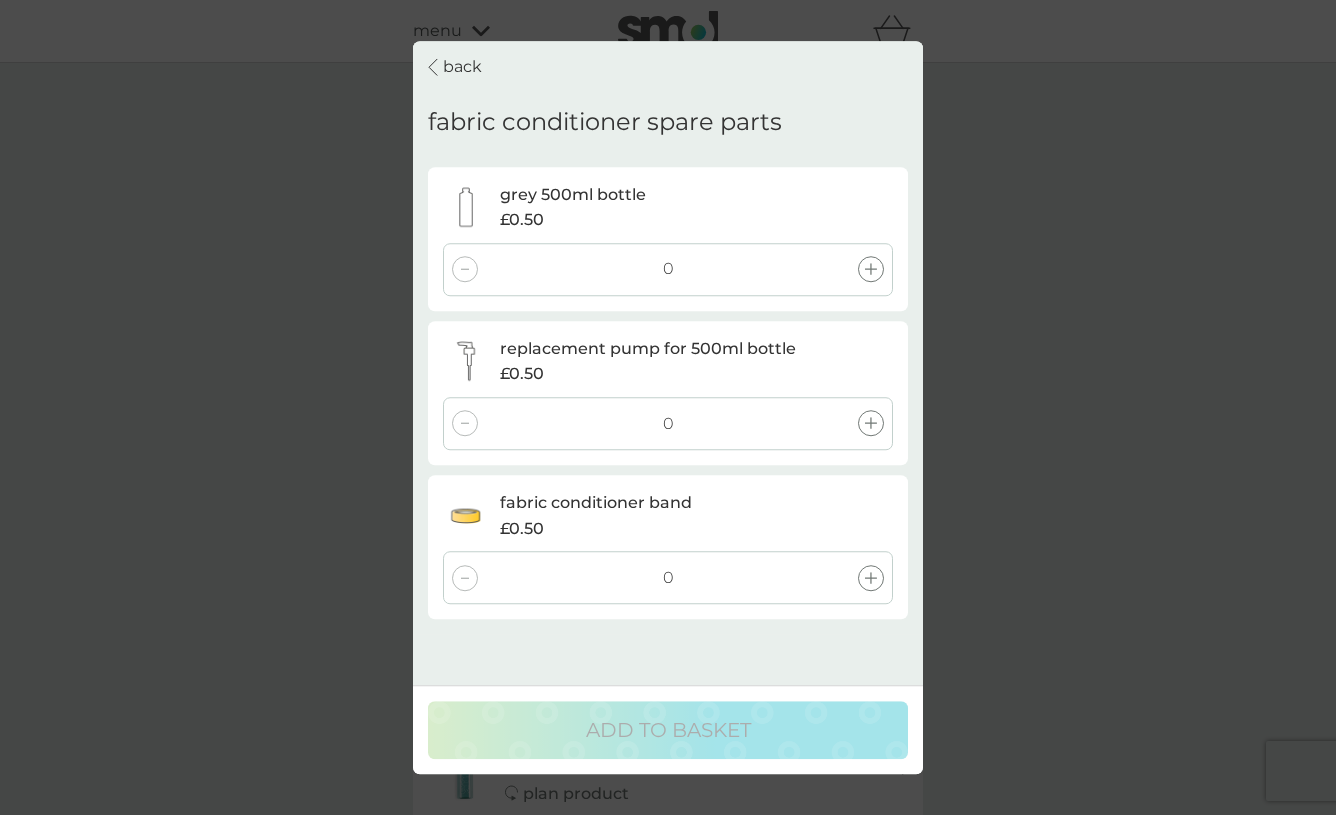 click 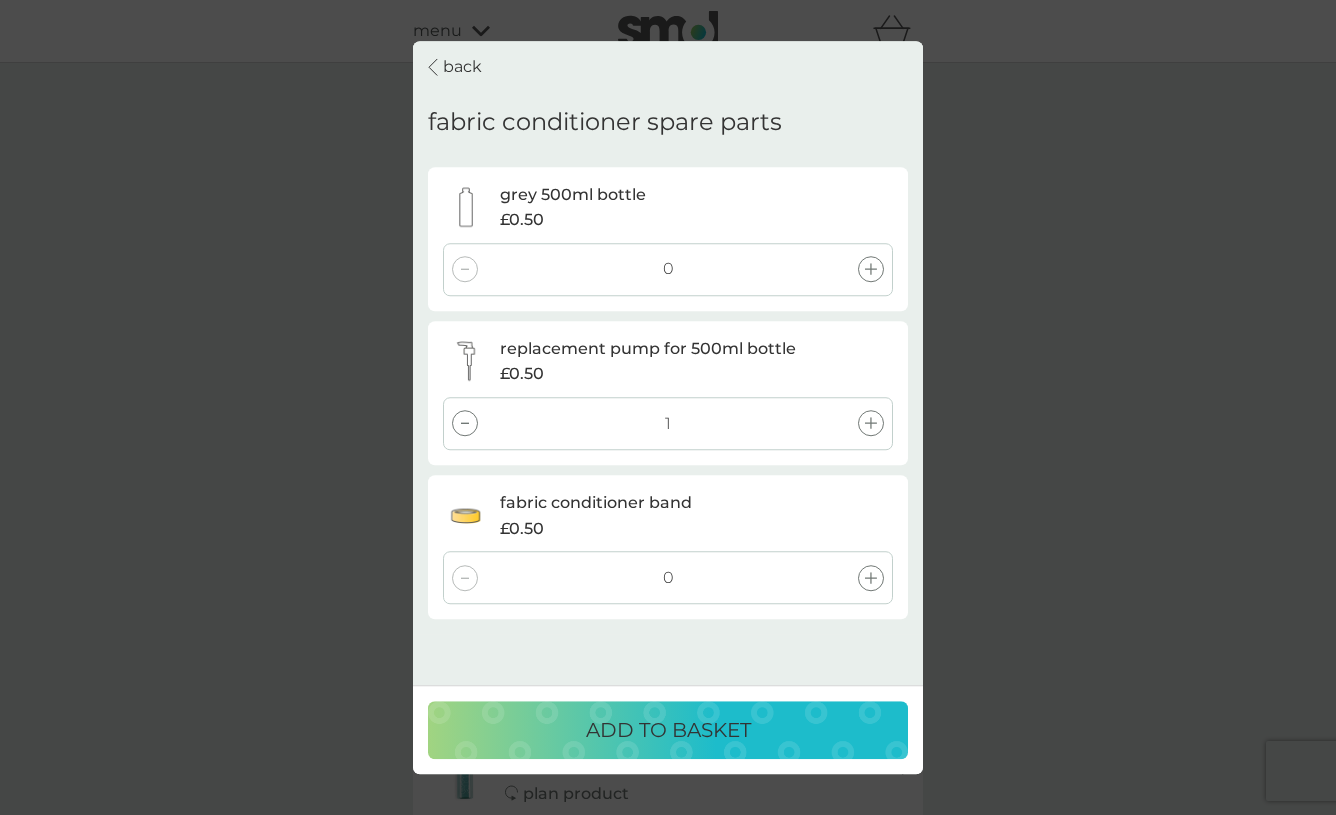 click on "ADD TO BASKET" at bounding box center (668, 730) 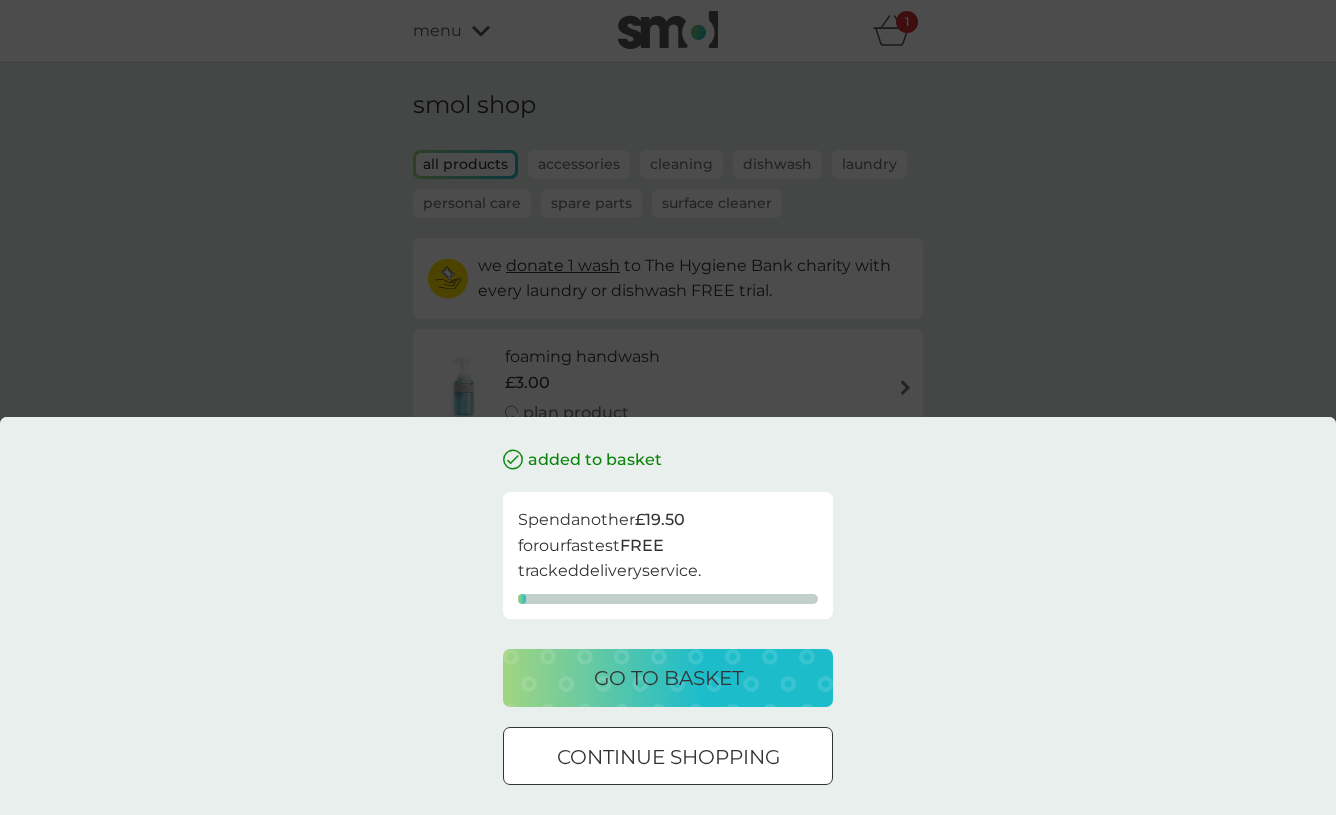 click on "go to basket" at bounding box center [668, 678] 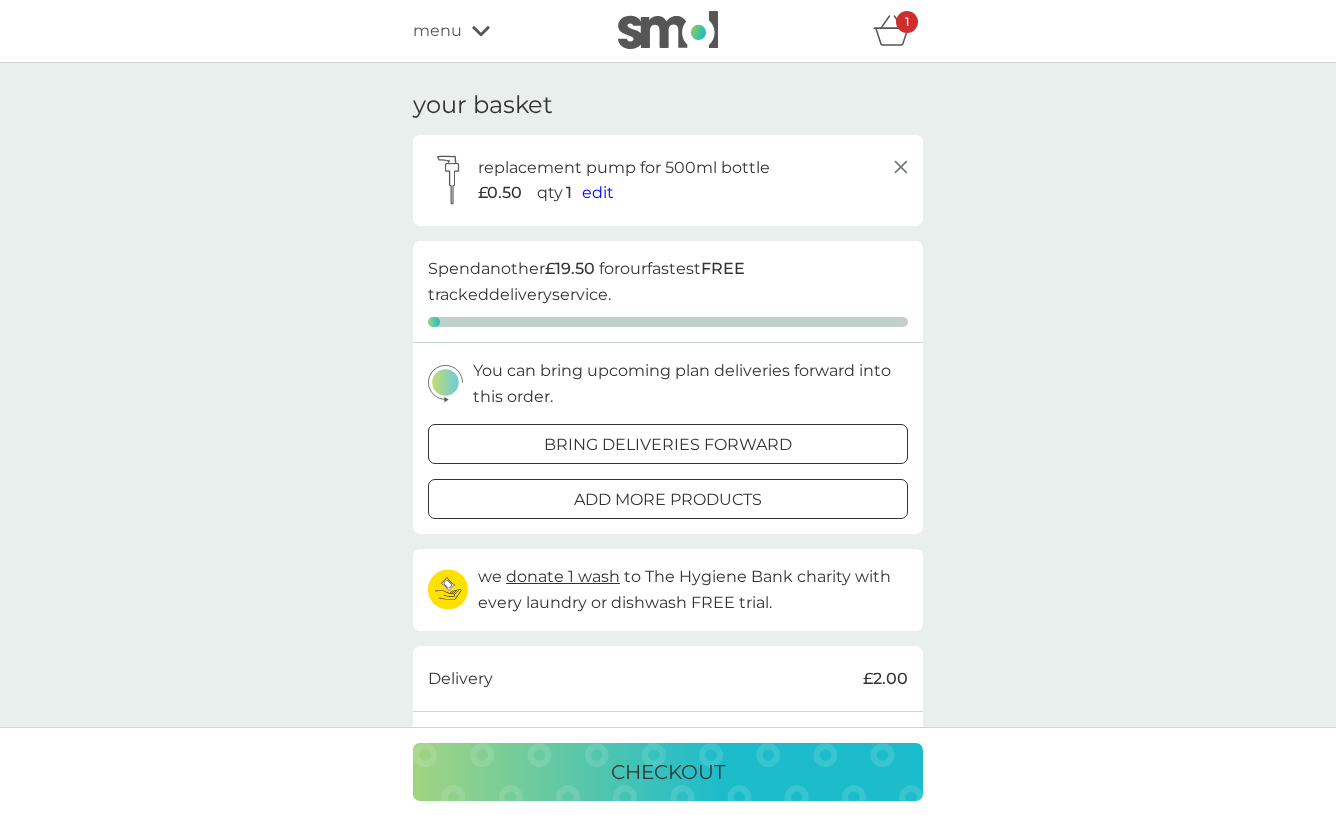 click at bounding box center (668, 445) 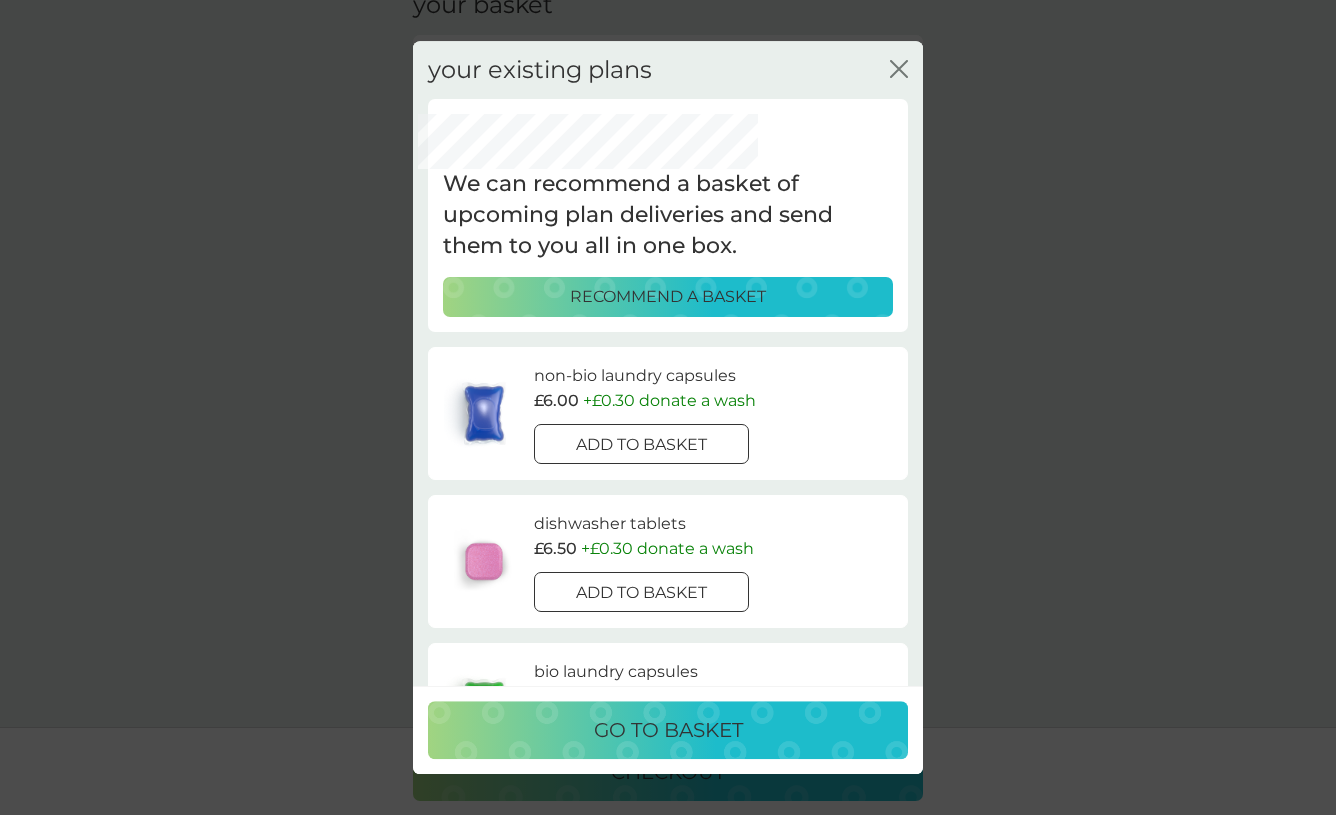scroll, scrollTop: 148, scrollLeft: 0, axis: vertical 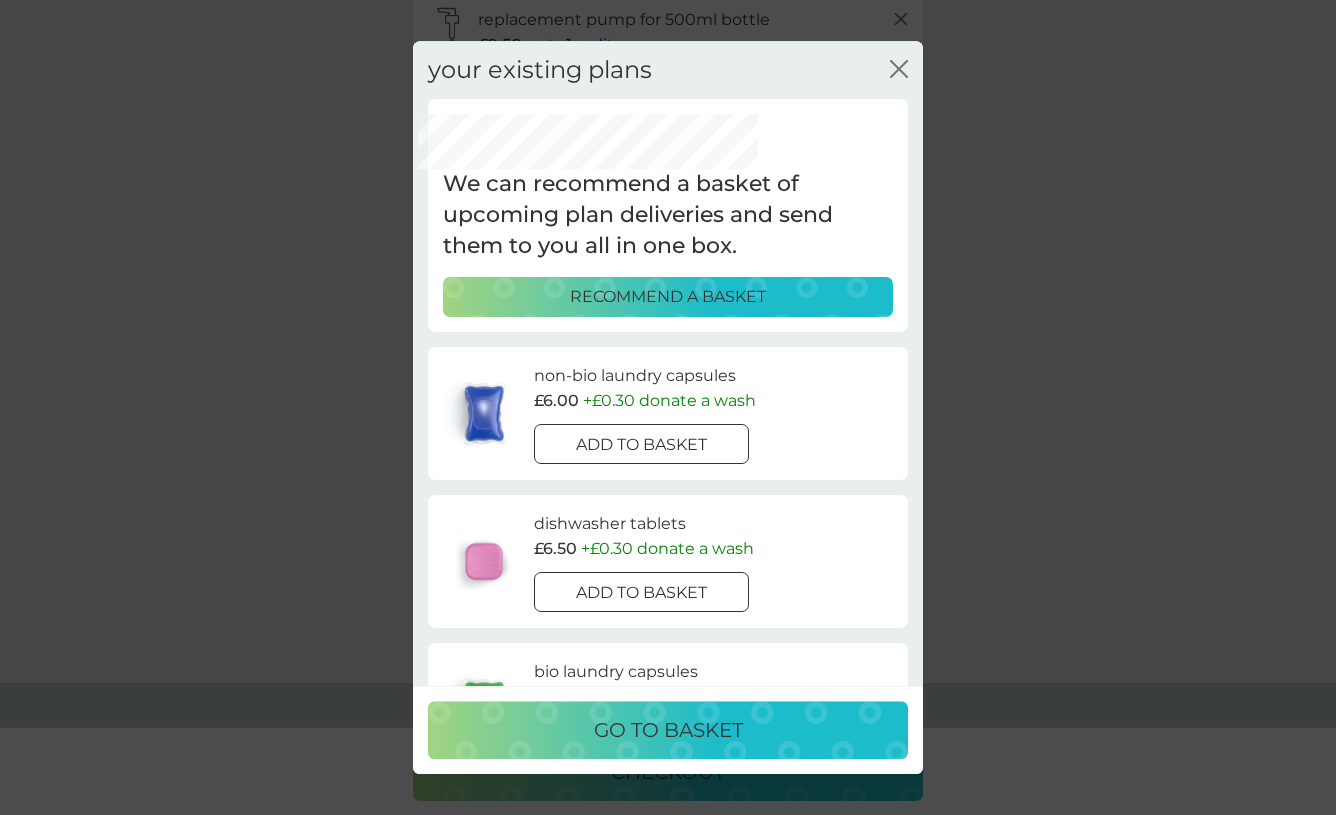 click on "your existing plans close We can recommend a basket of upcoming plan deliveries and send them to you all in one box. RECOMMEND A BASKET non-bio laundry capsules £6.00   +  £0.30   donate a wash add to basket dishwasher tablets £6.50   +  £0.30   donate a wash add to basket bio laundry capsules £6.00   +  £0.30   donate a wash add to basket washing up liquid £8.50 add to basket fabric conditioner £11.50 add to basket stain gel £12.50 add to basket We’ll recalculate your next charge date for each plan product added." at bounding box center [668, 363] 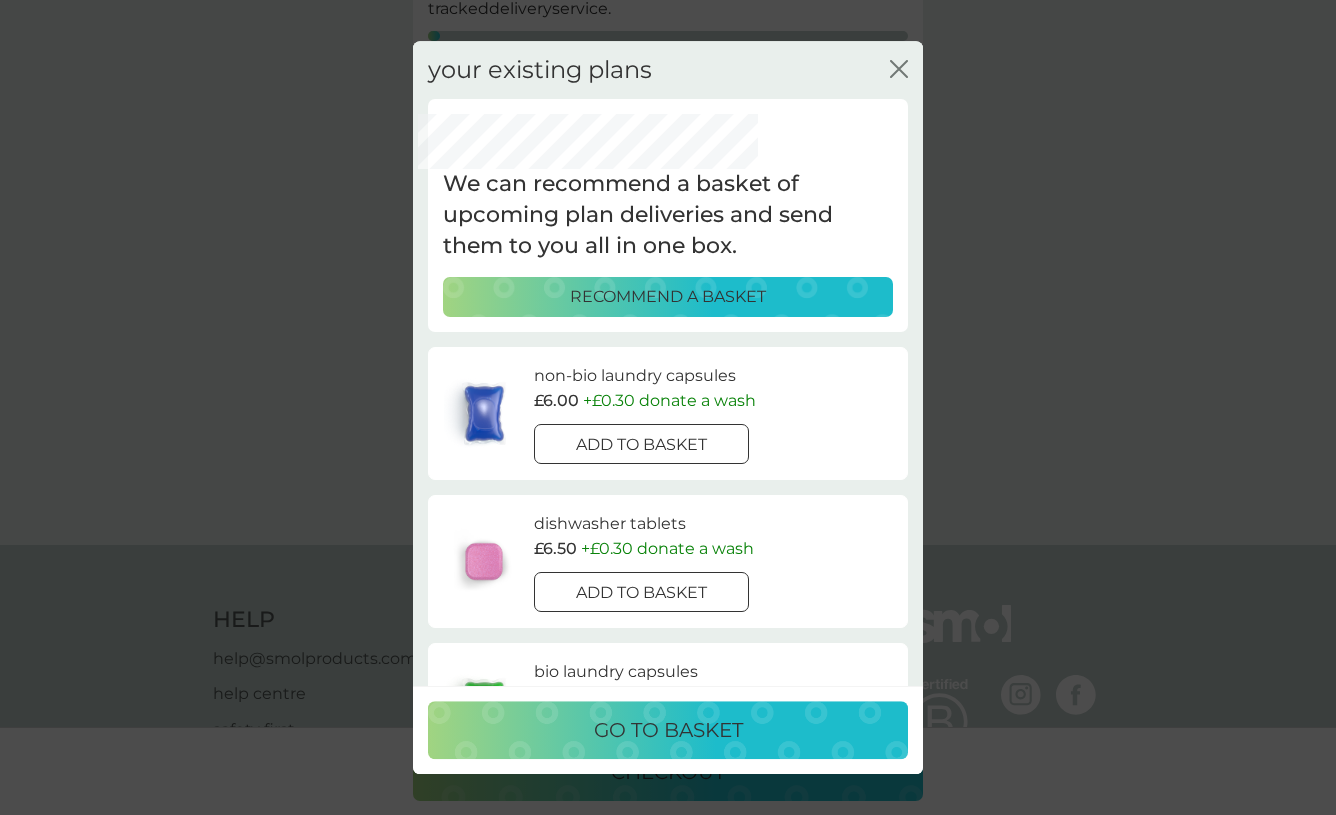 scroll, scrollTop: 287, scrollLeft: 0, axis: vertical 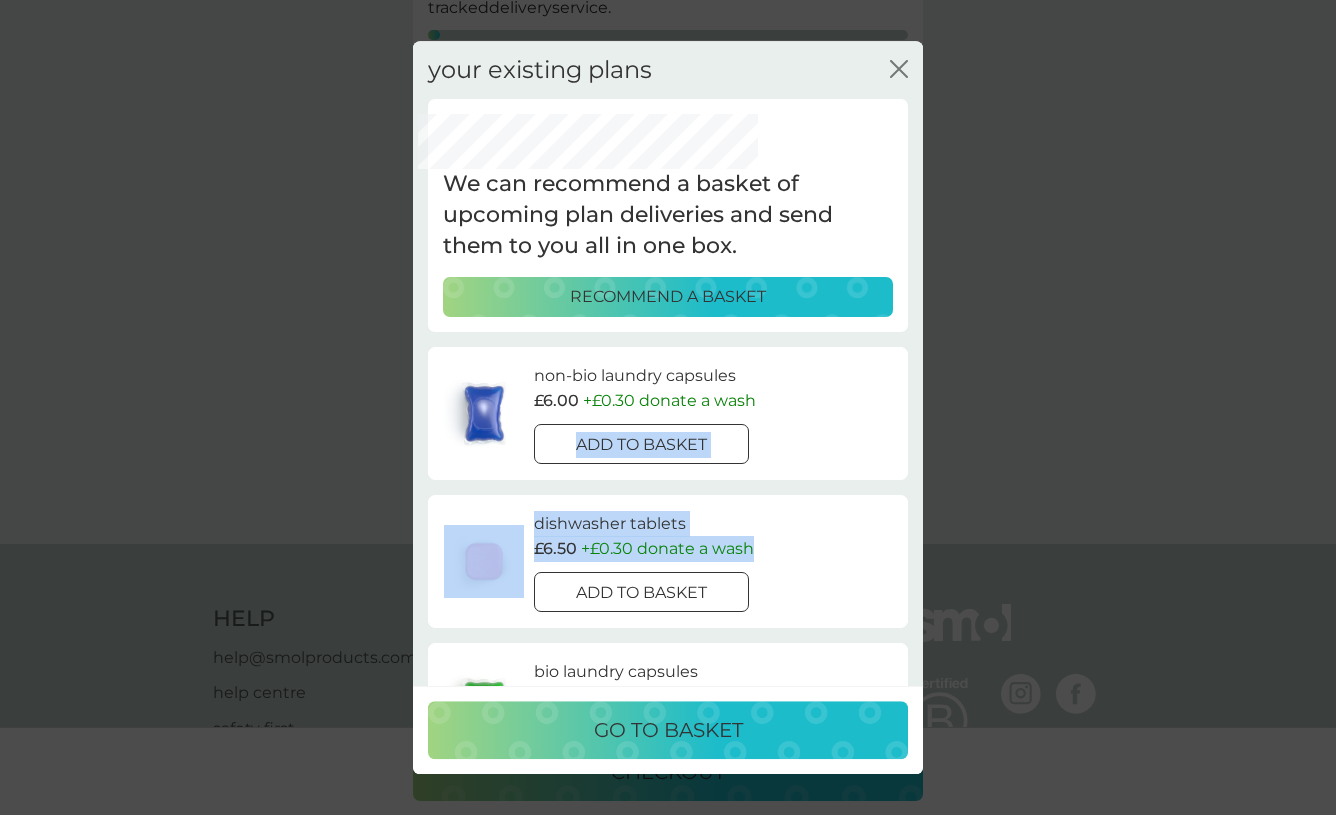 drag, startPoint x: 861, startPoint y: 558, endPoint x: 877, endPoint y: 392, distance: 166.7693 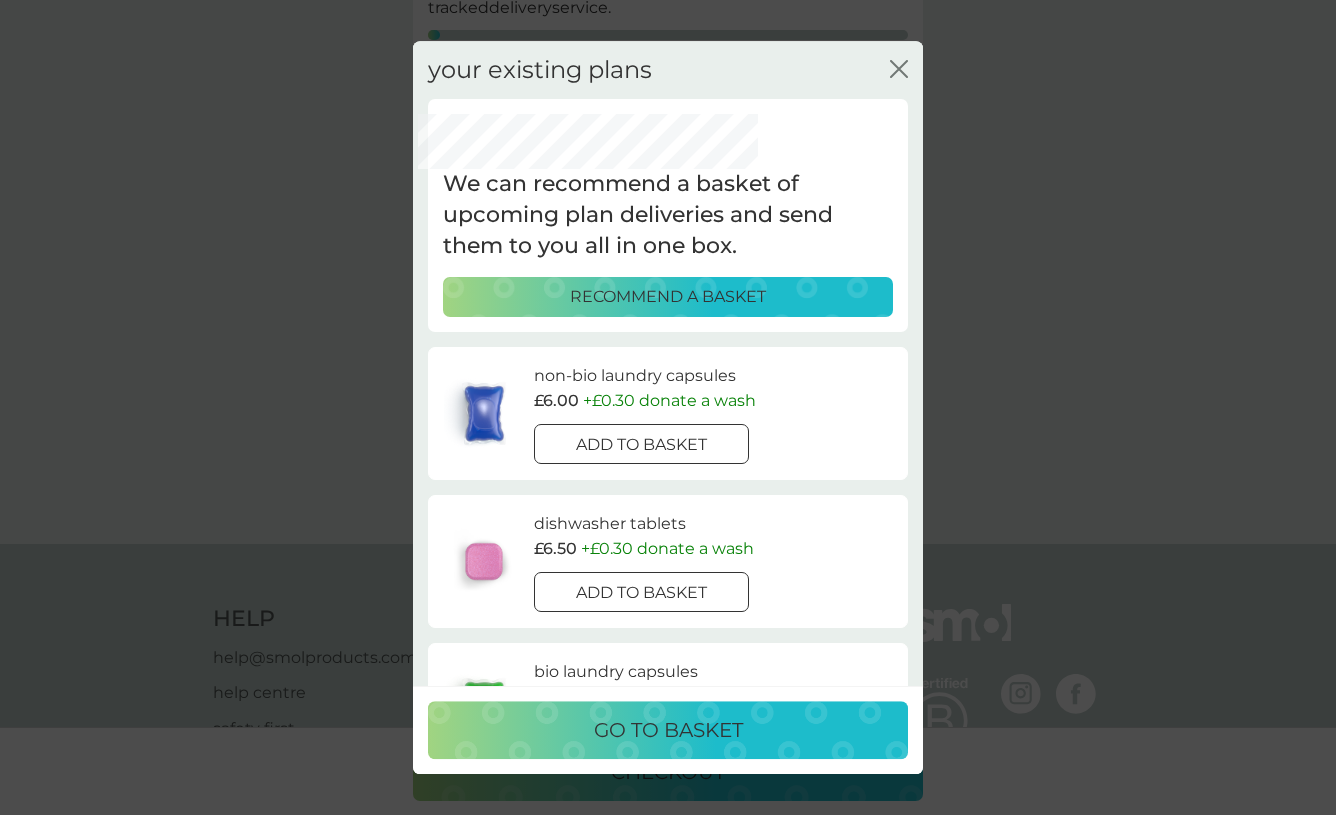 click on "non-bio laundry capsules £6.00   +  £0.30   donate a wash add to basket" at bounding box center [668, 413] 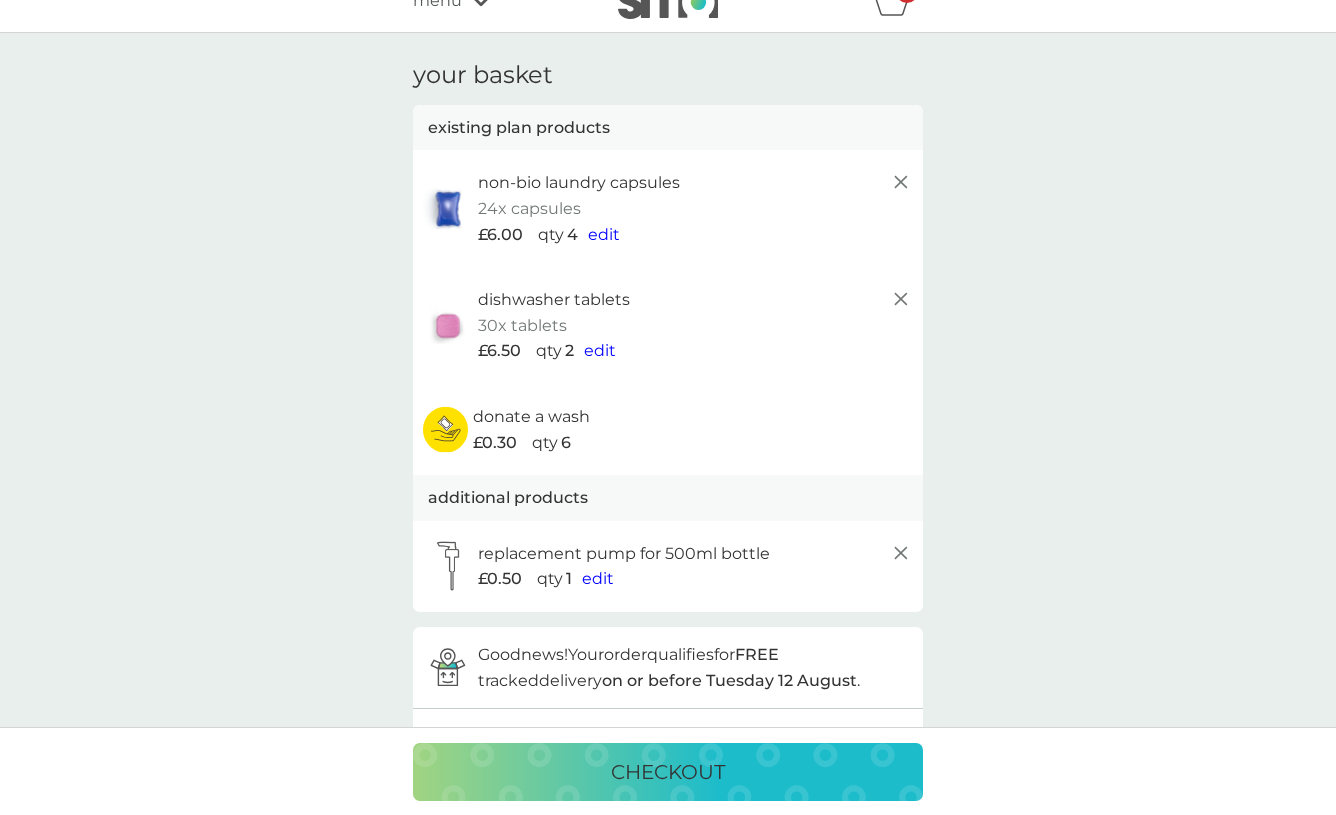 scroll, scrollTop: 27, scrollLeft: 0, axis: vertical 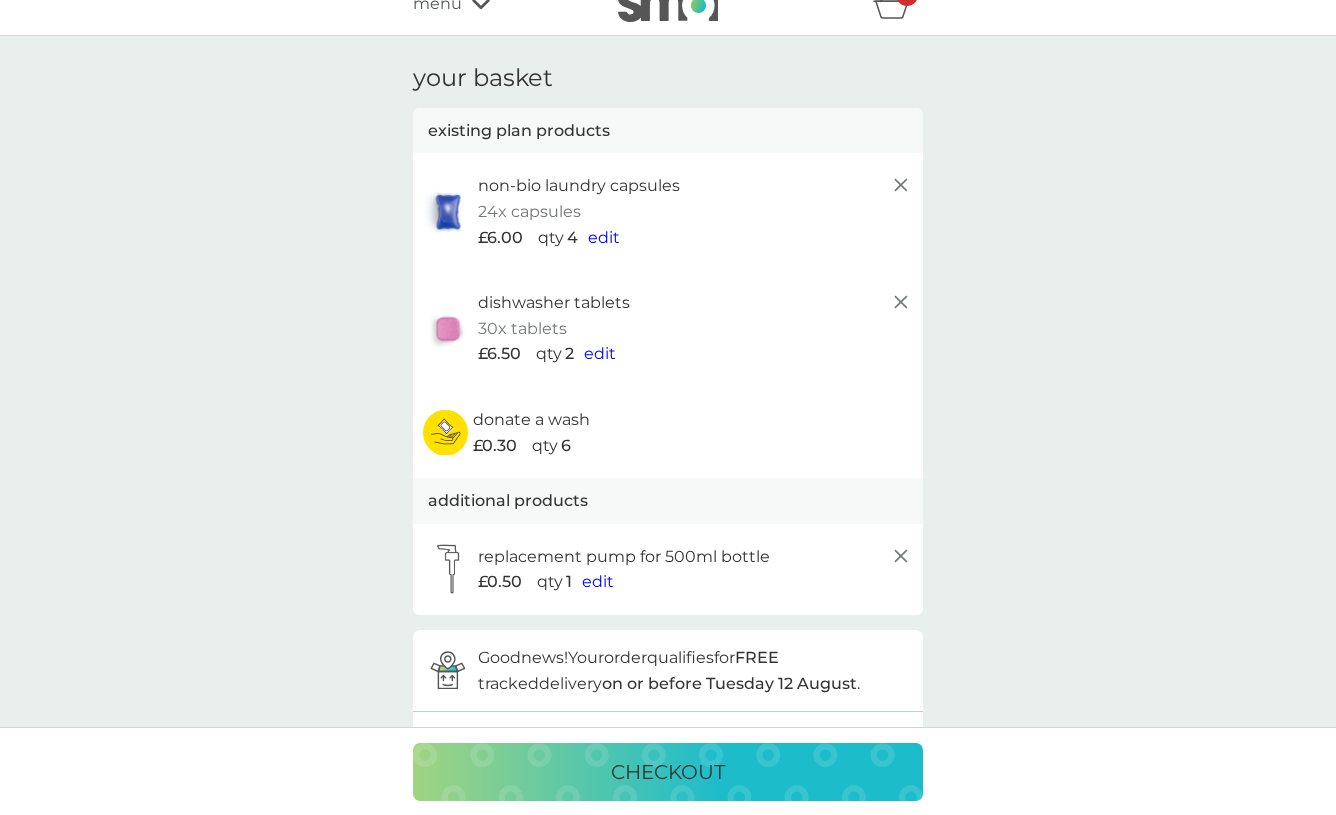 click 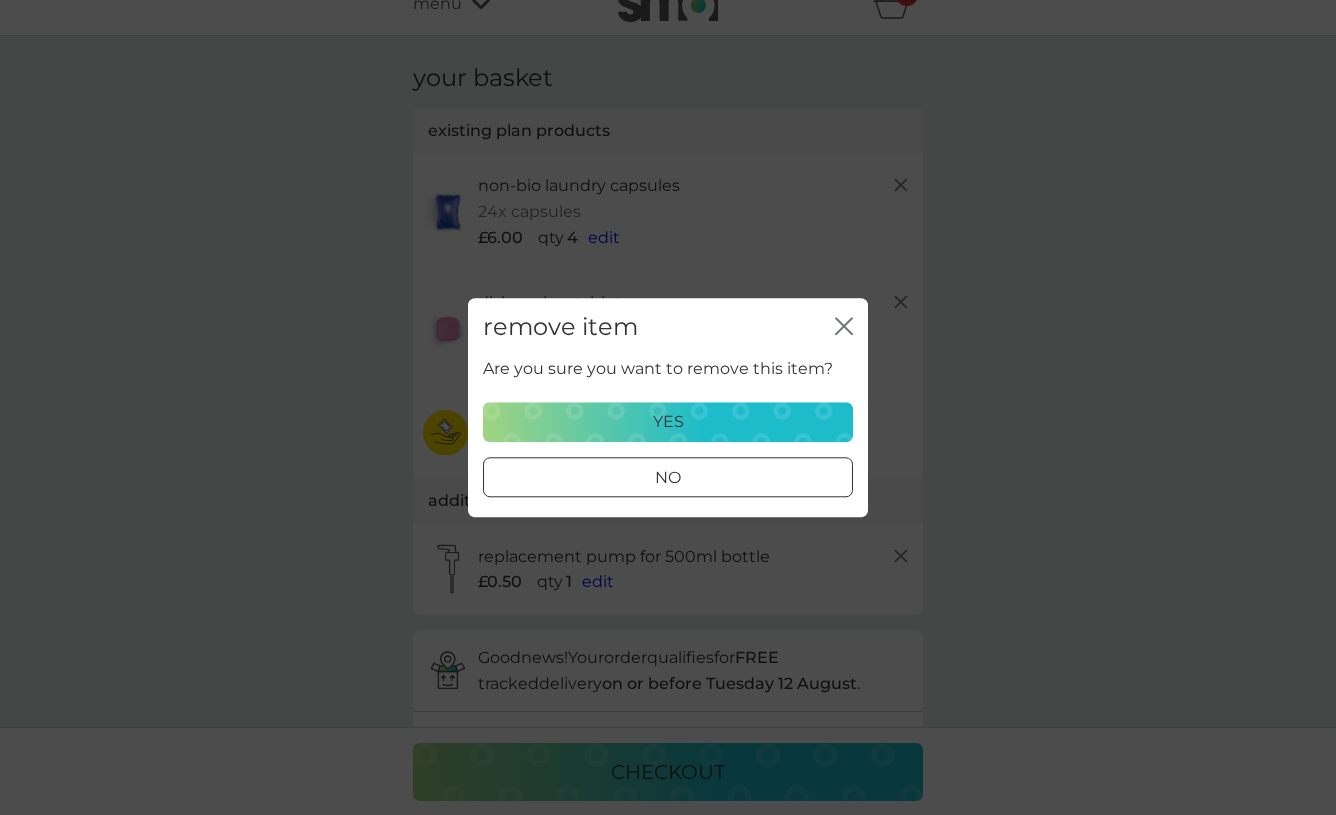 click on "yes" at bounding box center [668, 422] 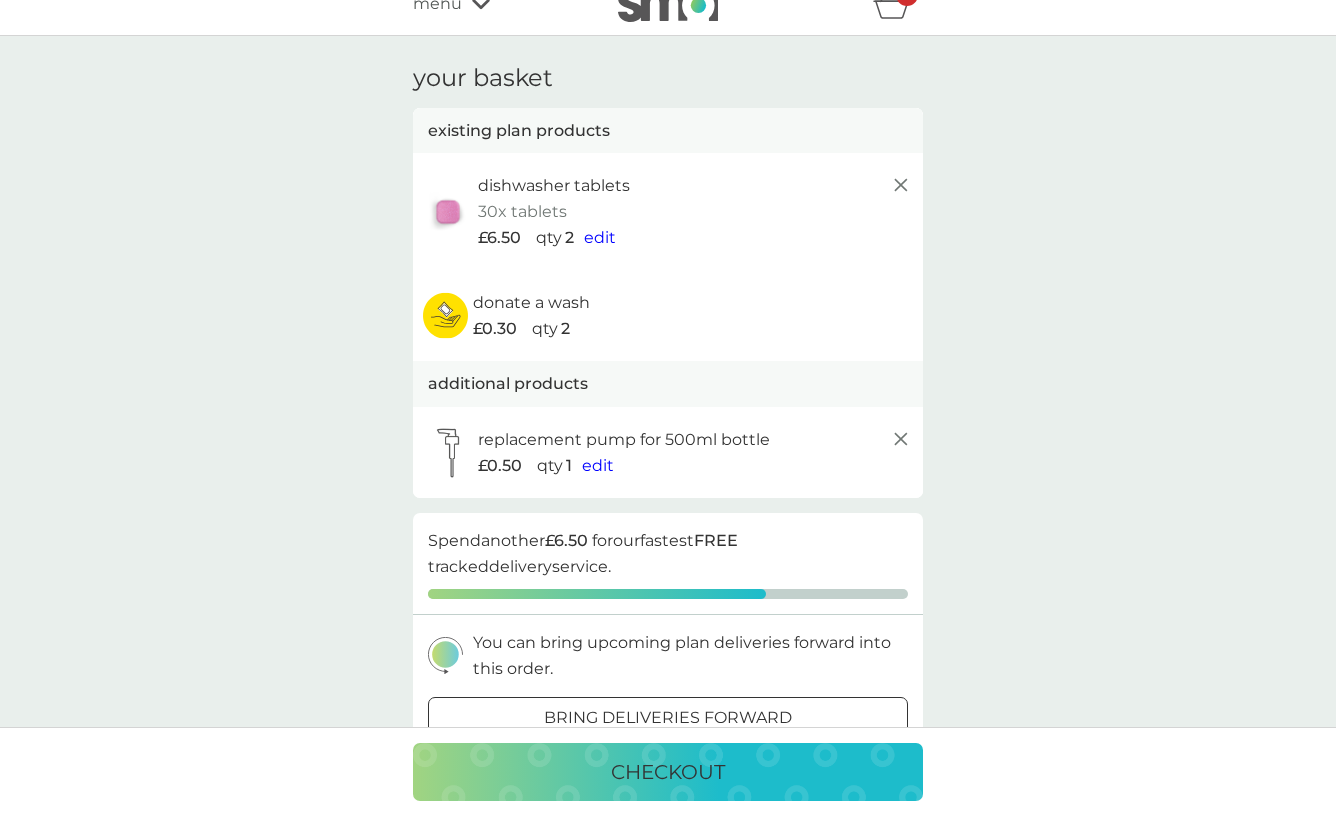 click 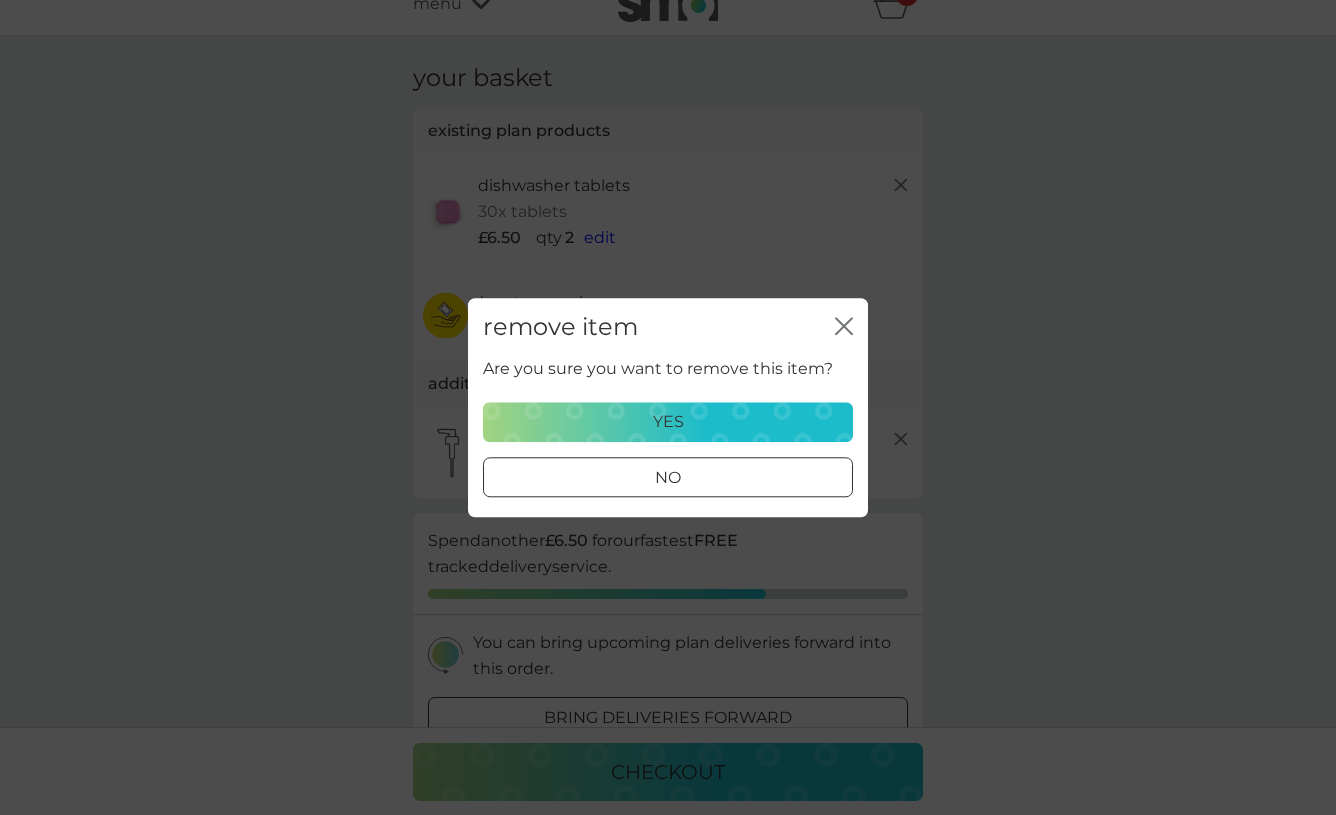click on "yes" at bounding box center (668, 422) 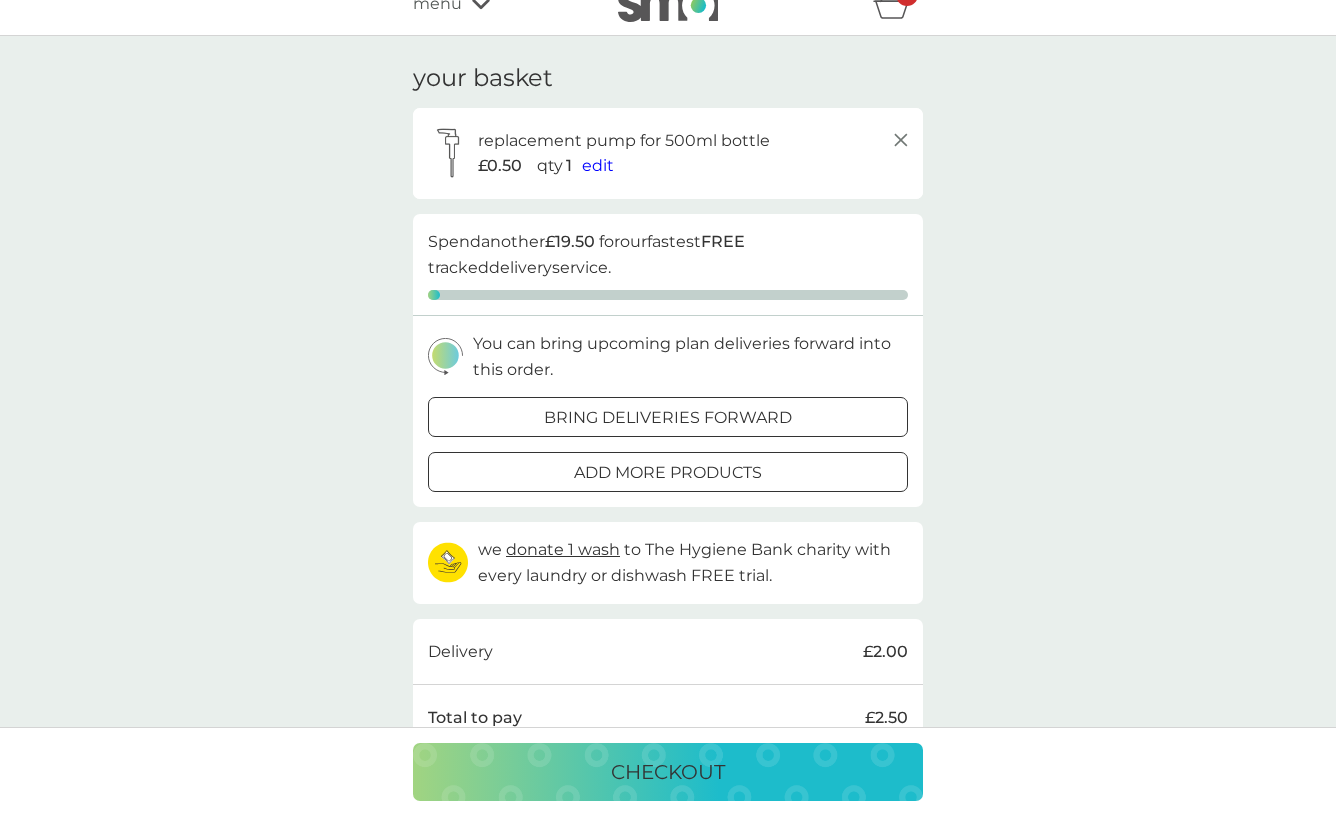click at bounding box center (668, 473) 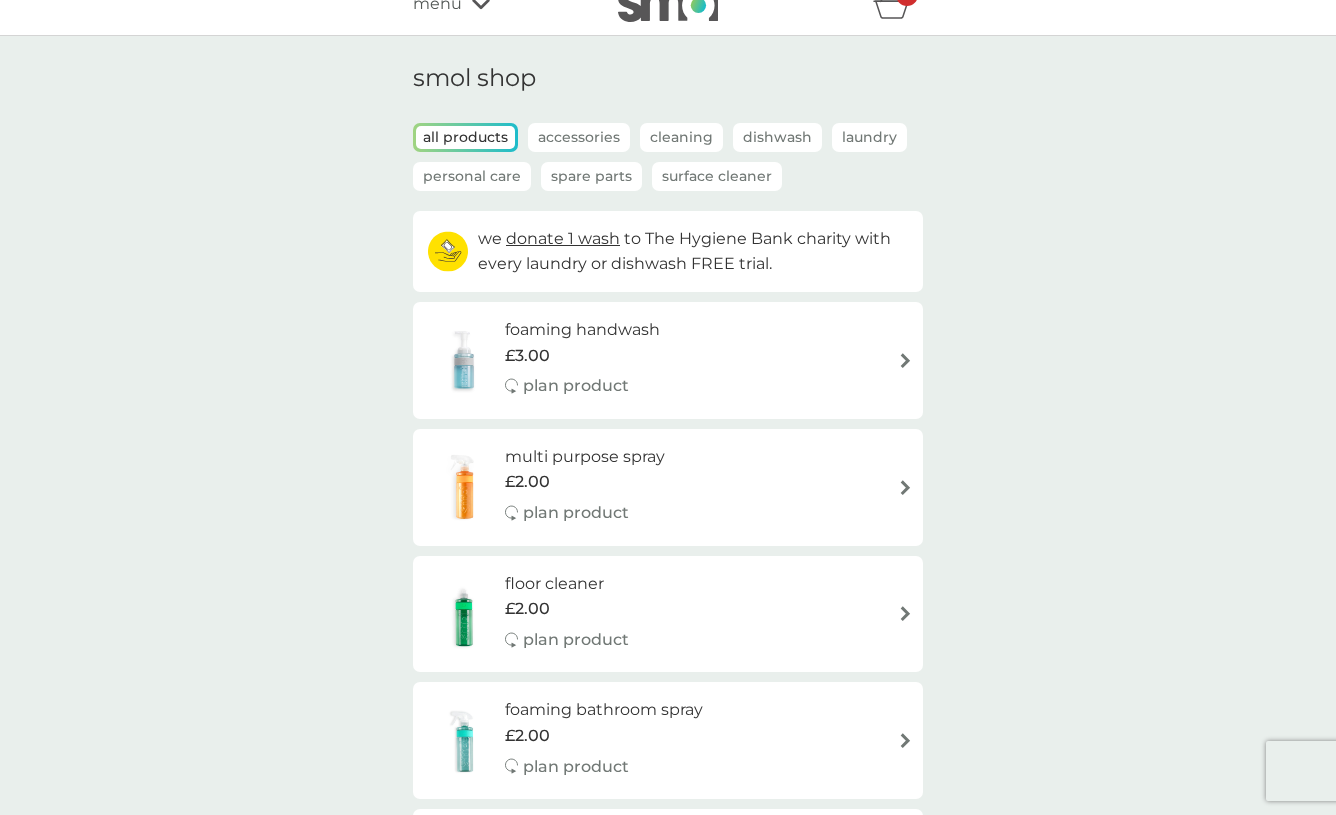 scroll, scrollTop: 0, scrollLeft: 0, axis: both 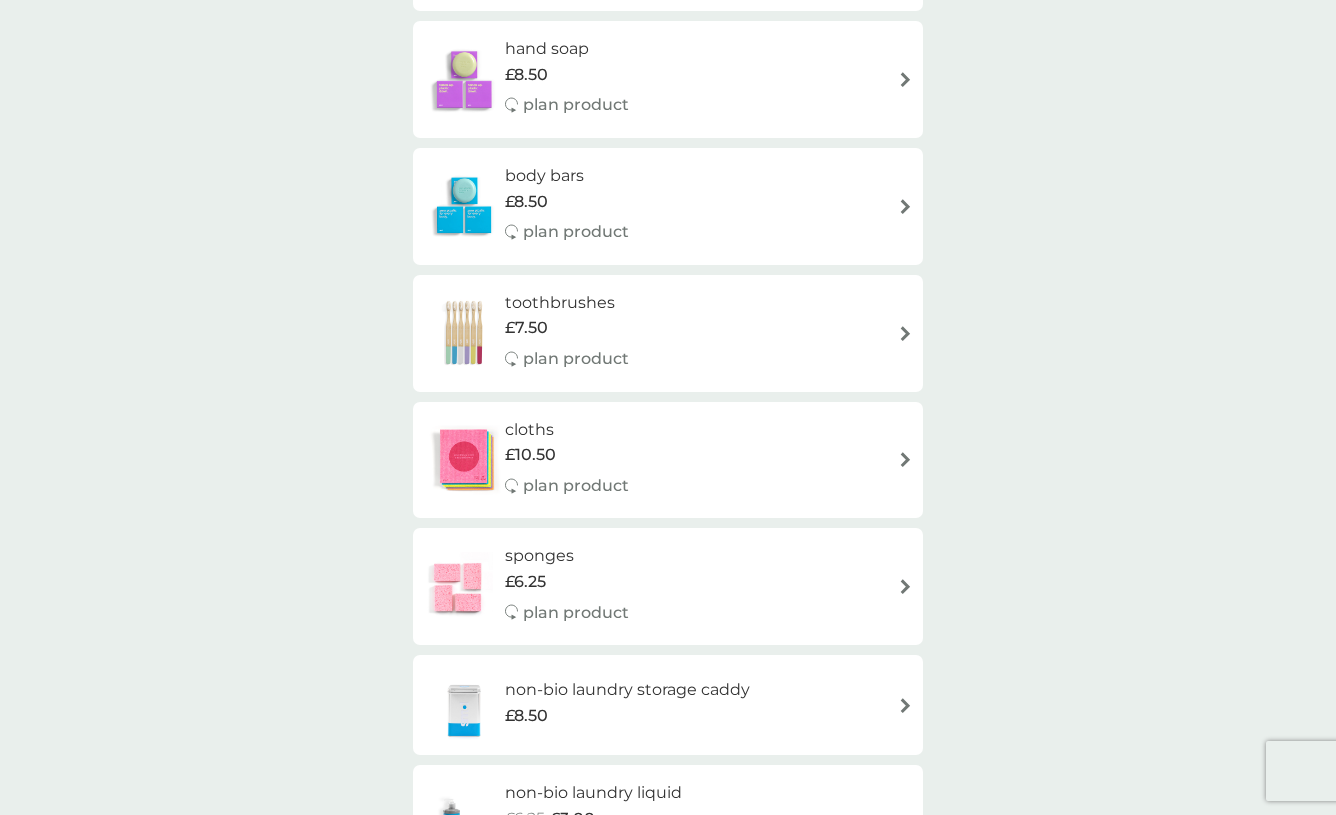 click at bounding box center (905, 333) 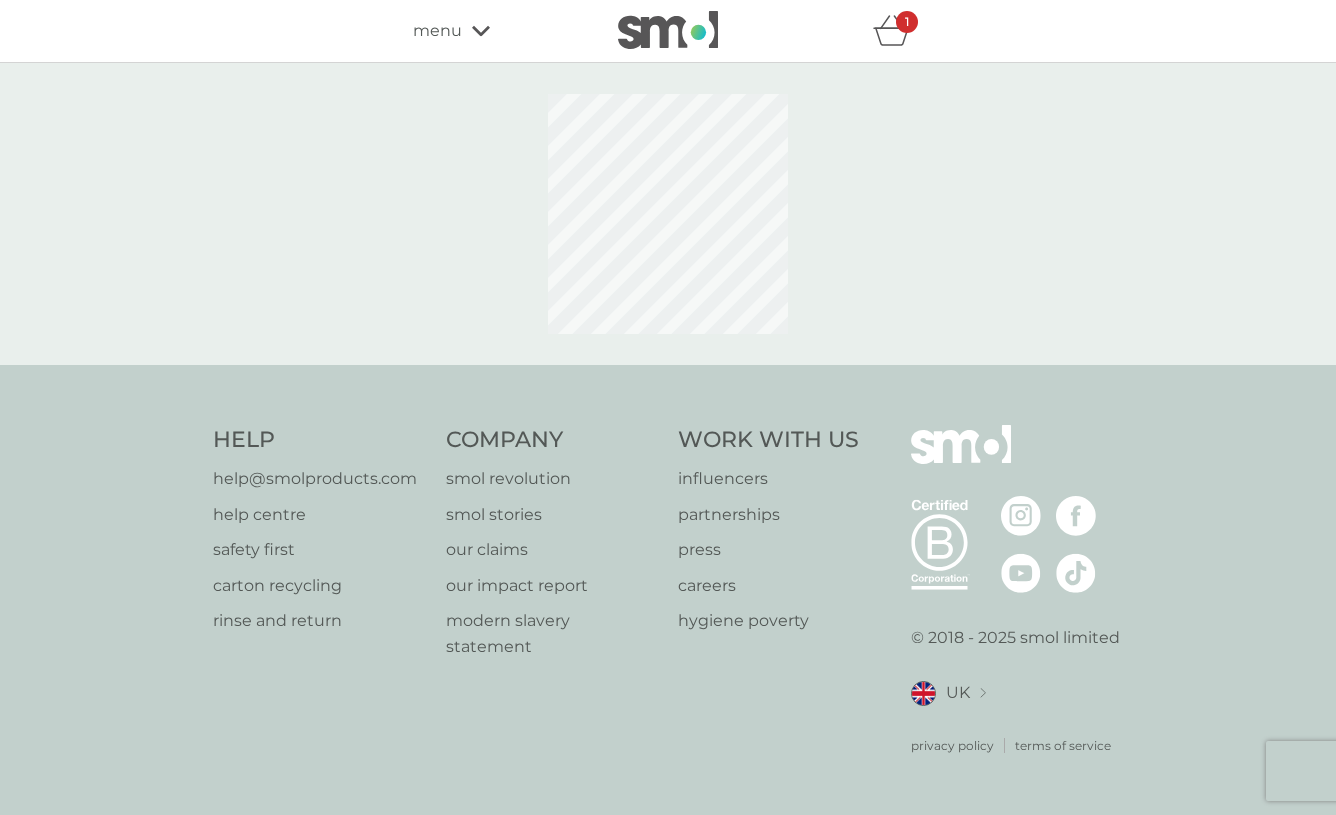 scroll, scrollTop: 0, scrollLeft: 0, axis: both 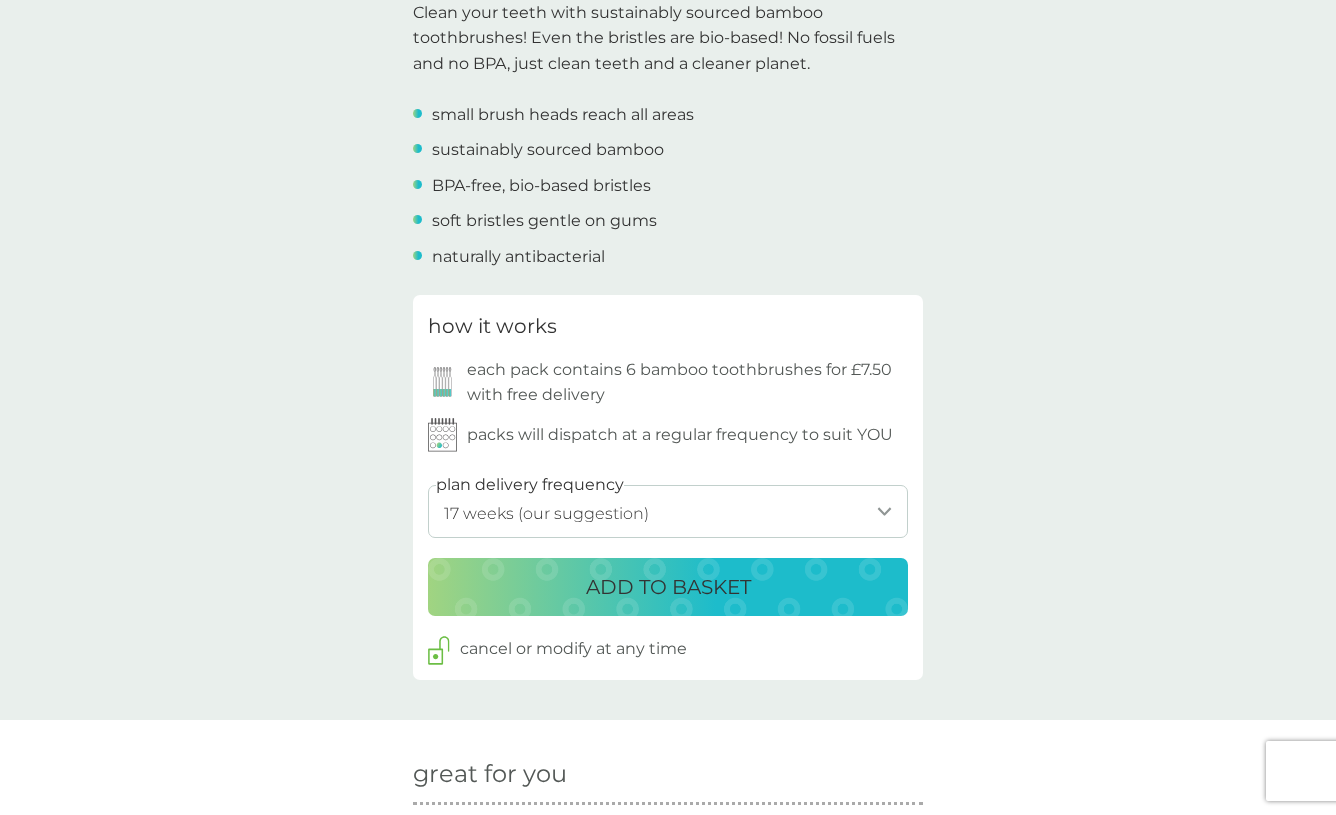 select on "245" 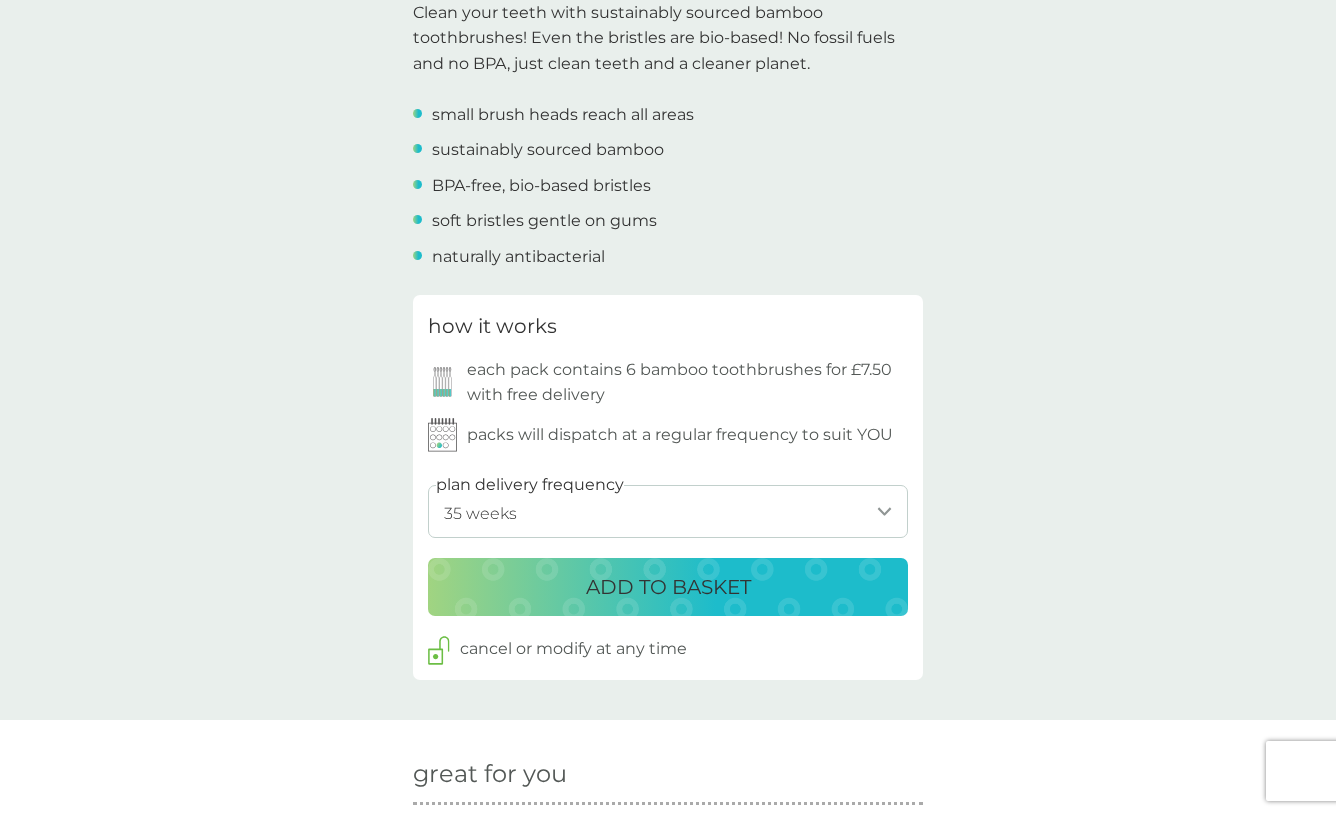 click on "ADD TO BASKET" at bounding box center [668, 587] 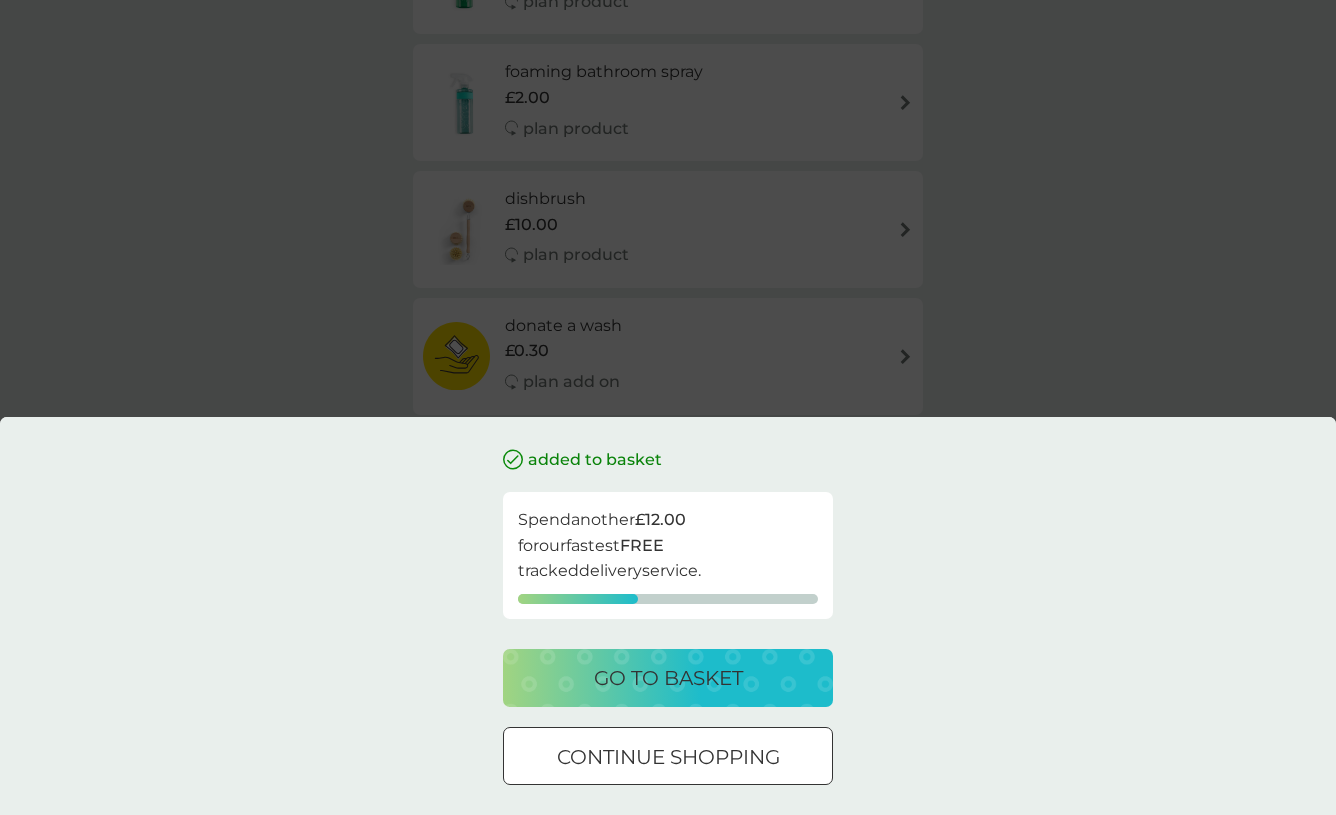 scroll, scrollTop: 0, scrollLeft: 0, axis: both 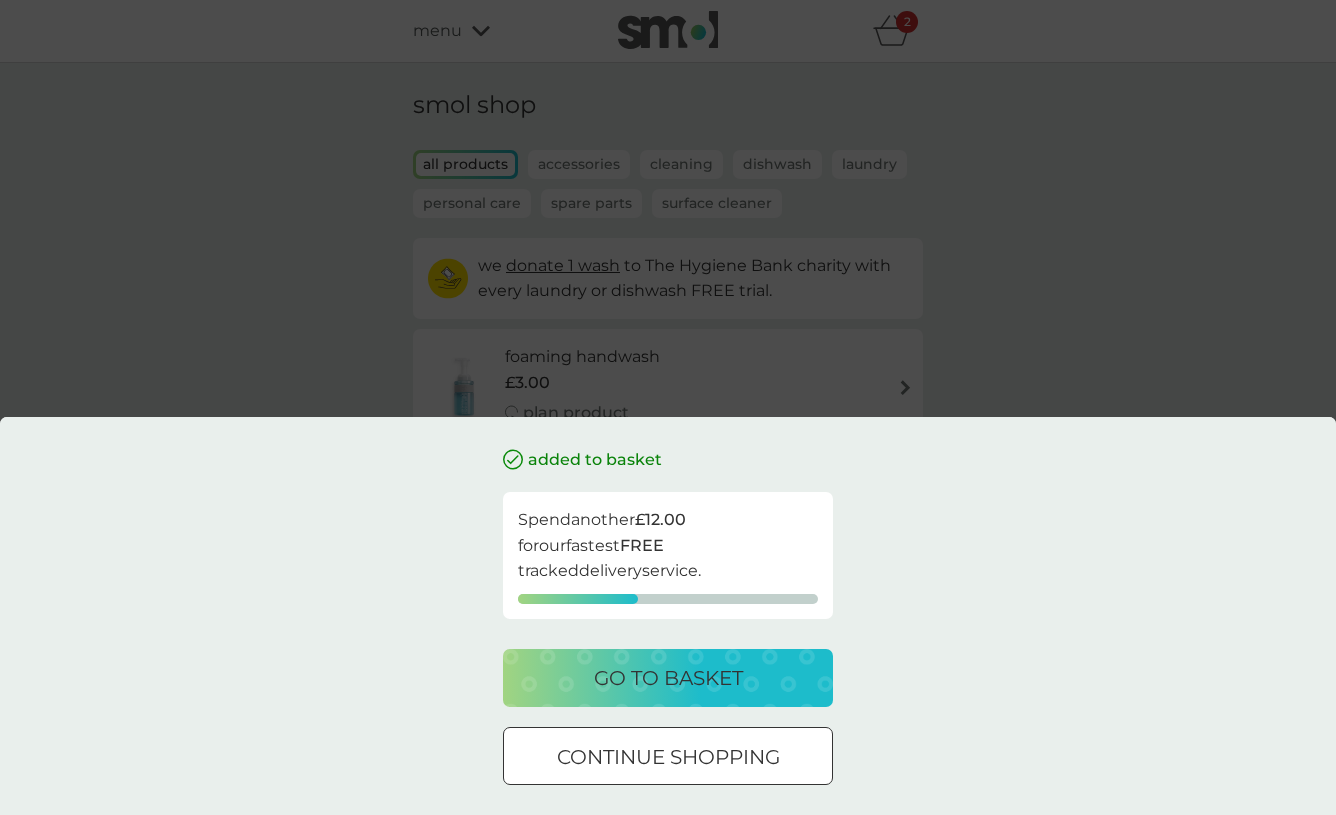 click at bounding box center [668, 757] 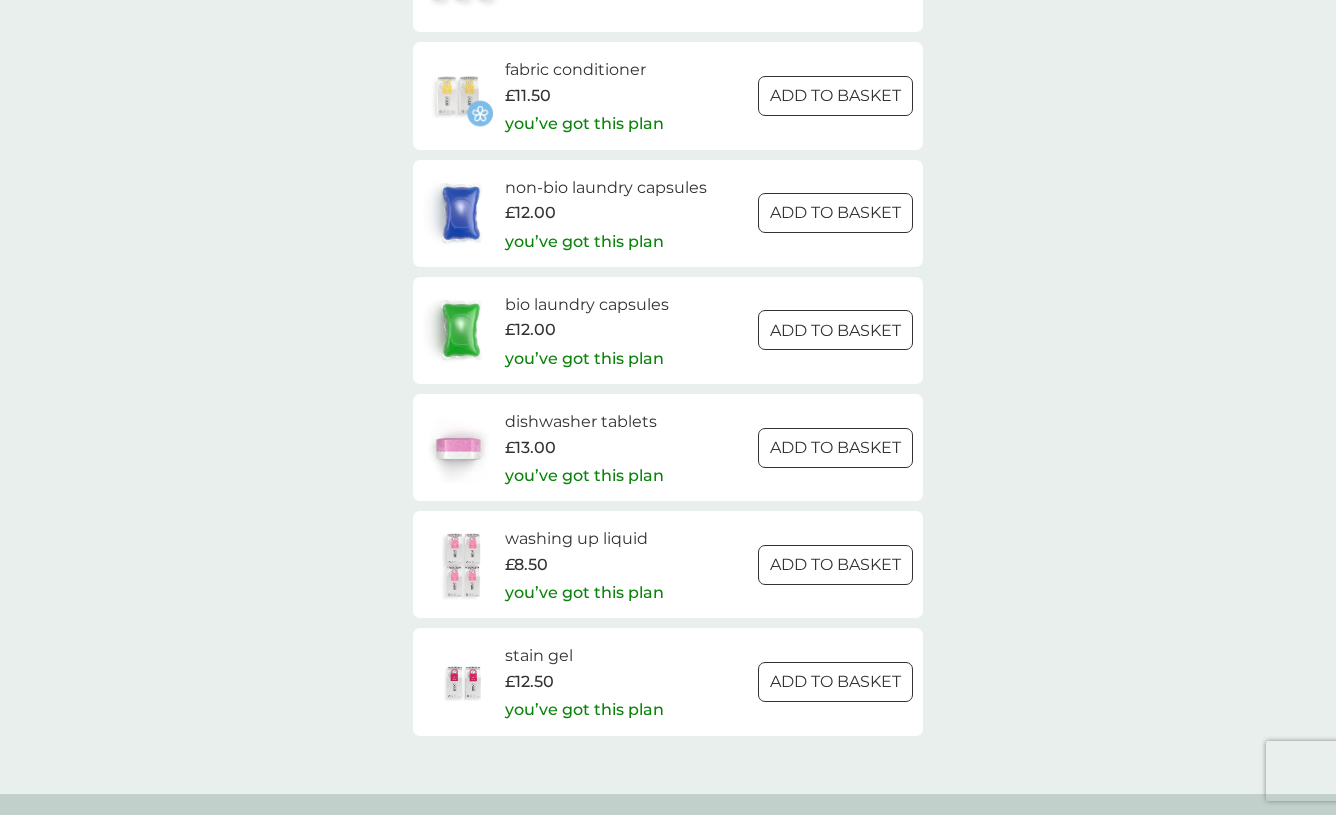 scroll, scrollTop: 2870, scrollLeft: 0, axis: vertical 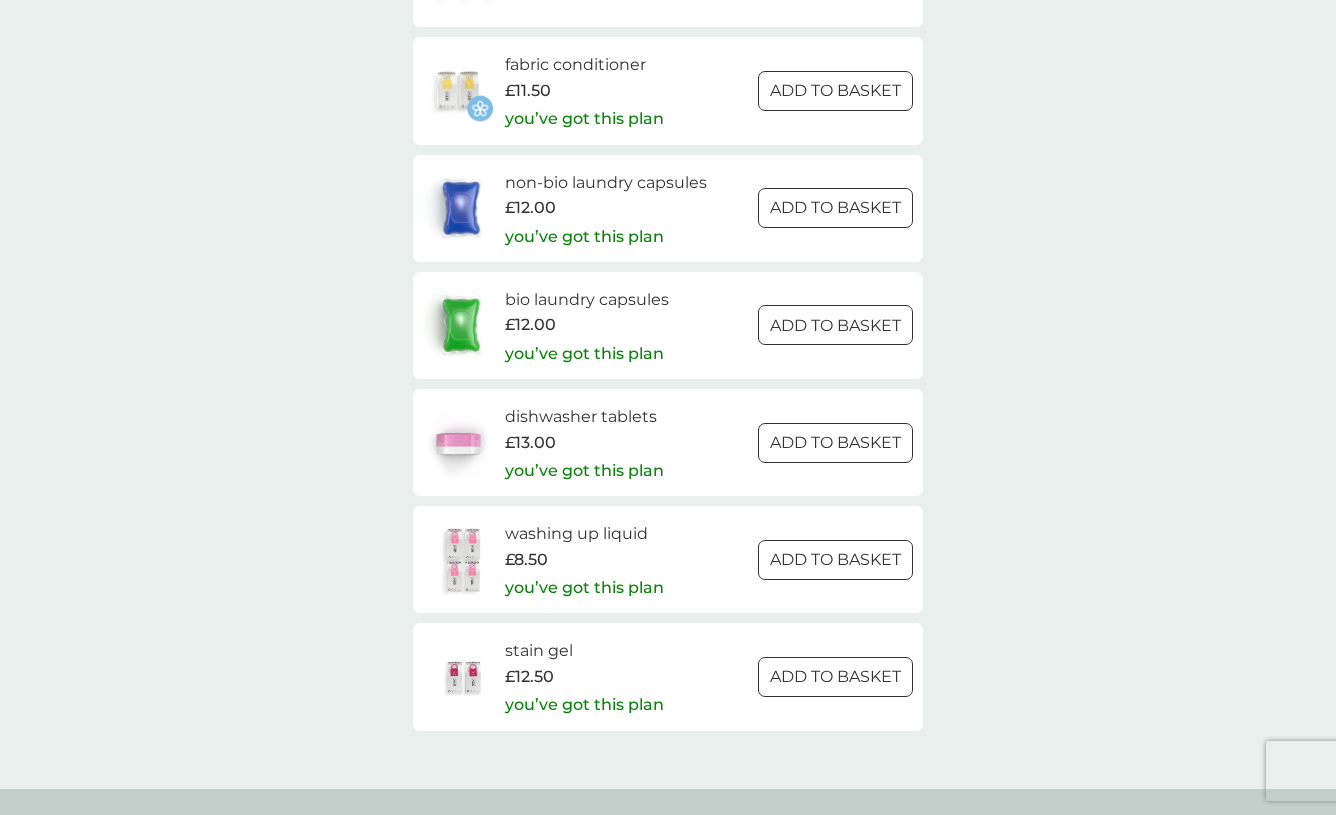 click at bounding box center (836, 558) 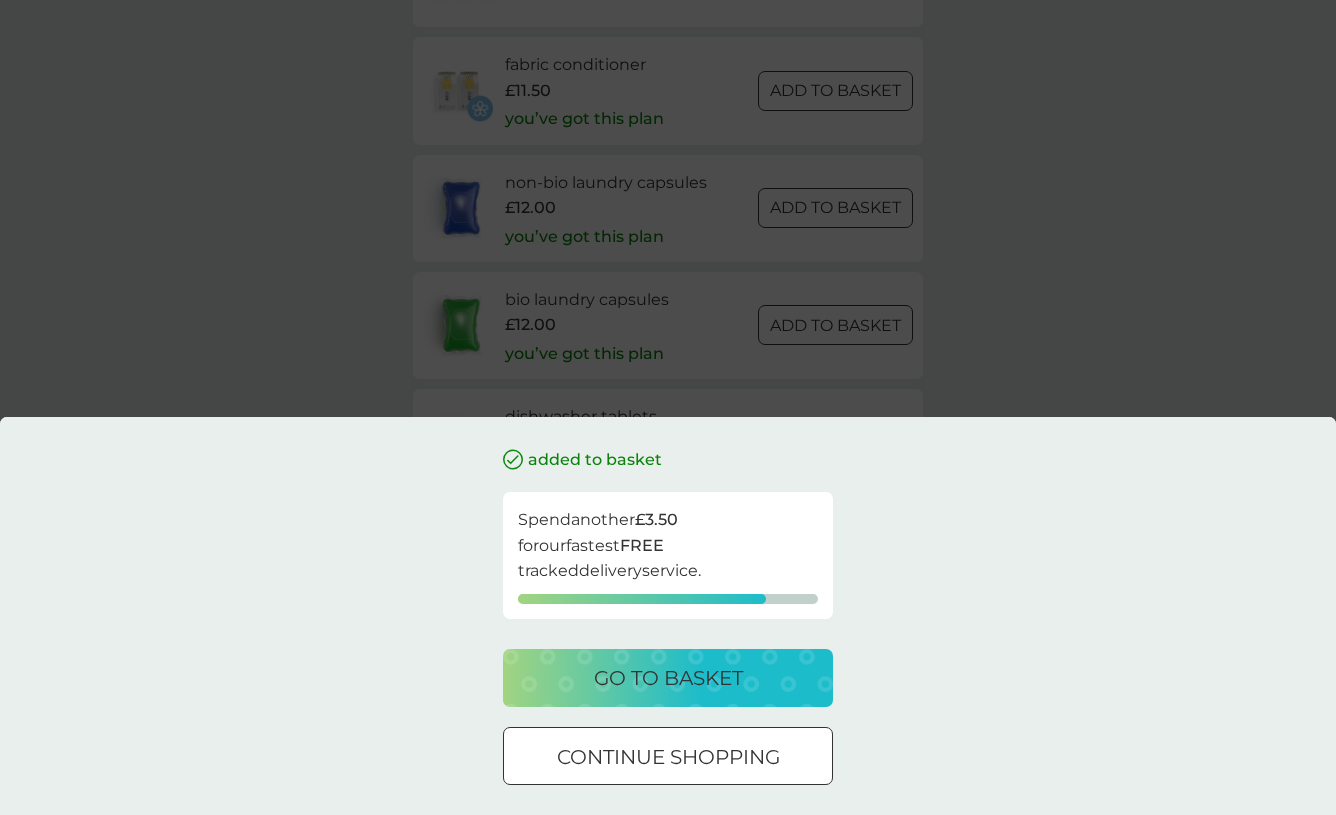 click on "continue shopping" at bounding box center (668, 757) 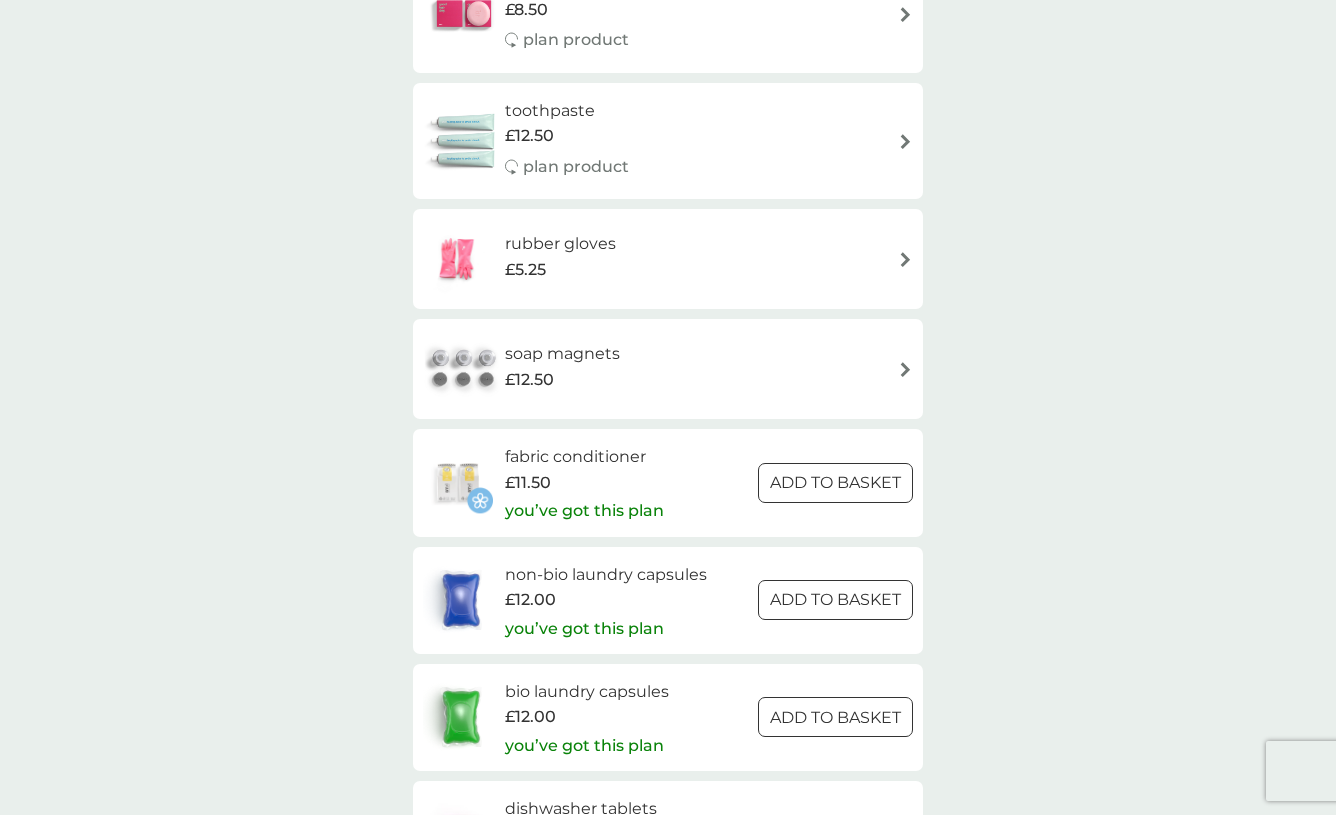 scroll, scrollTop: 2469, scrollLeft: 0, axis: vertical 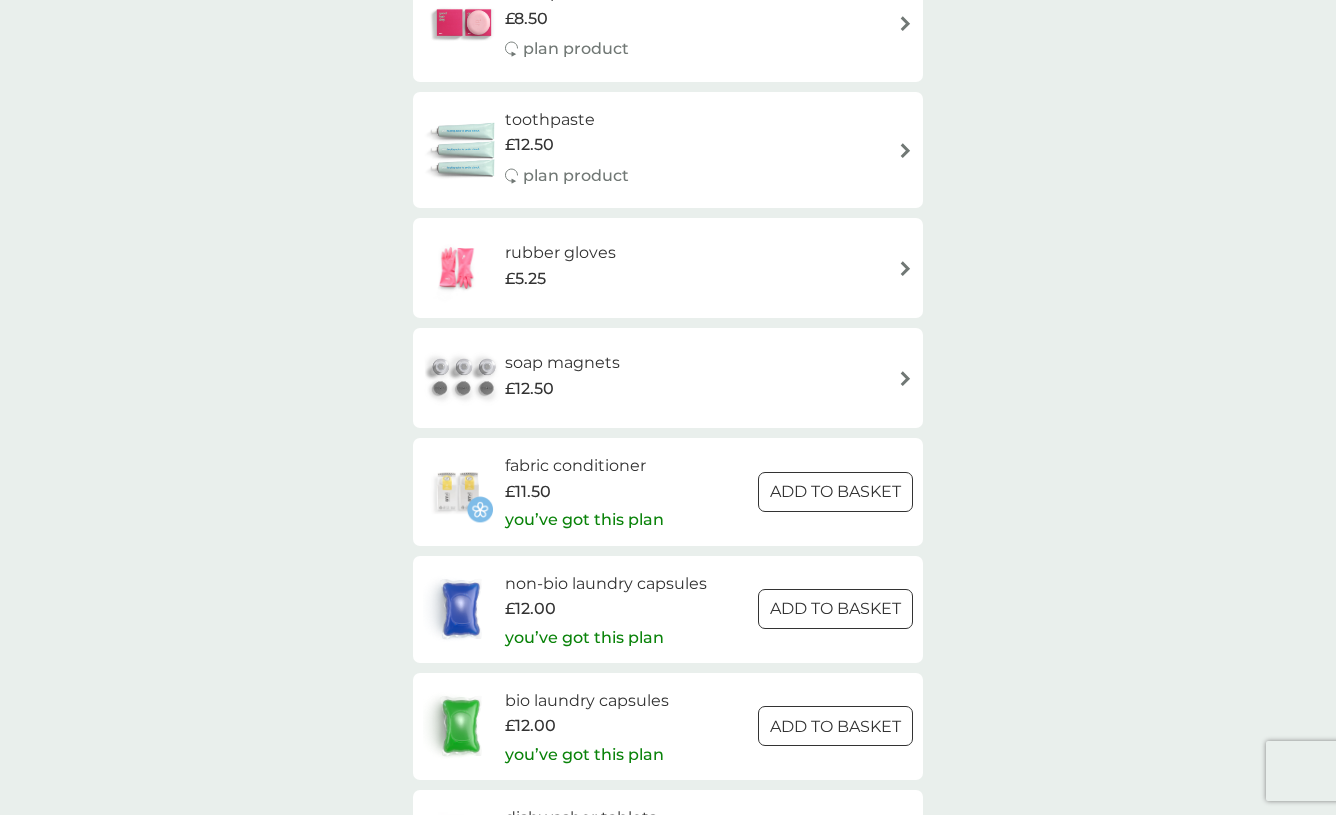 click at bounding box center (836, 492) 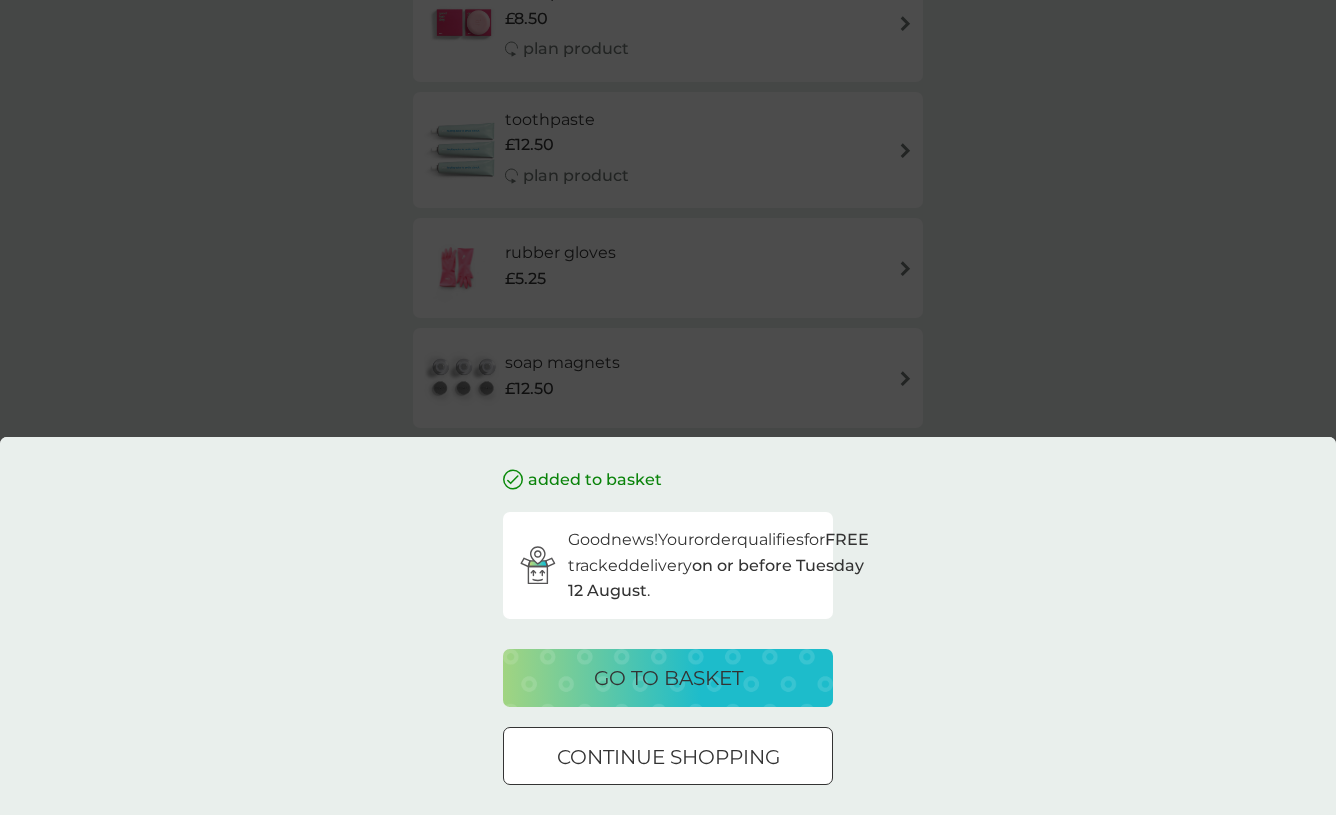 click on "go to basket" at bounding box center (668, 678) 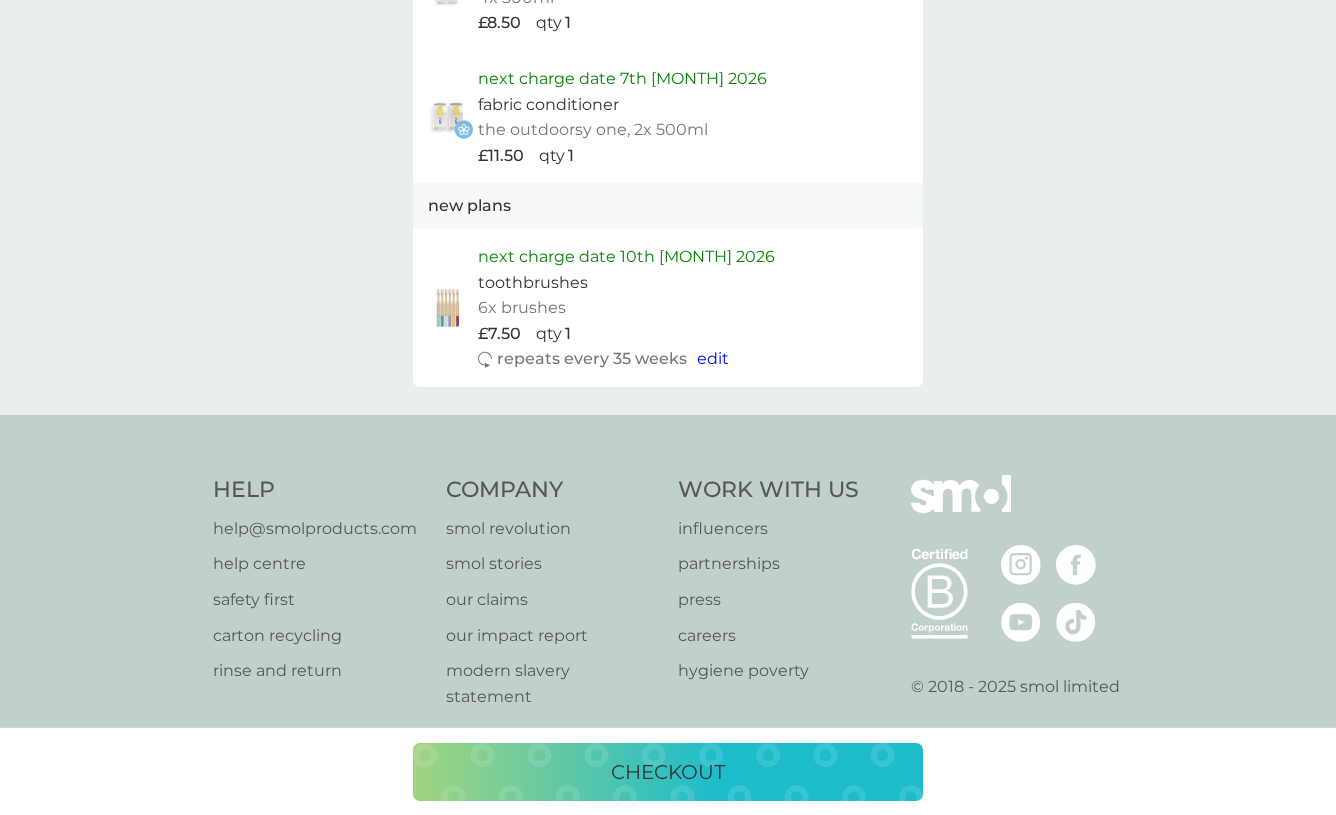 scroll, scrollTop: 1406, scrollLeft: 0, axis: vertical 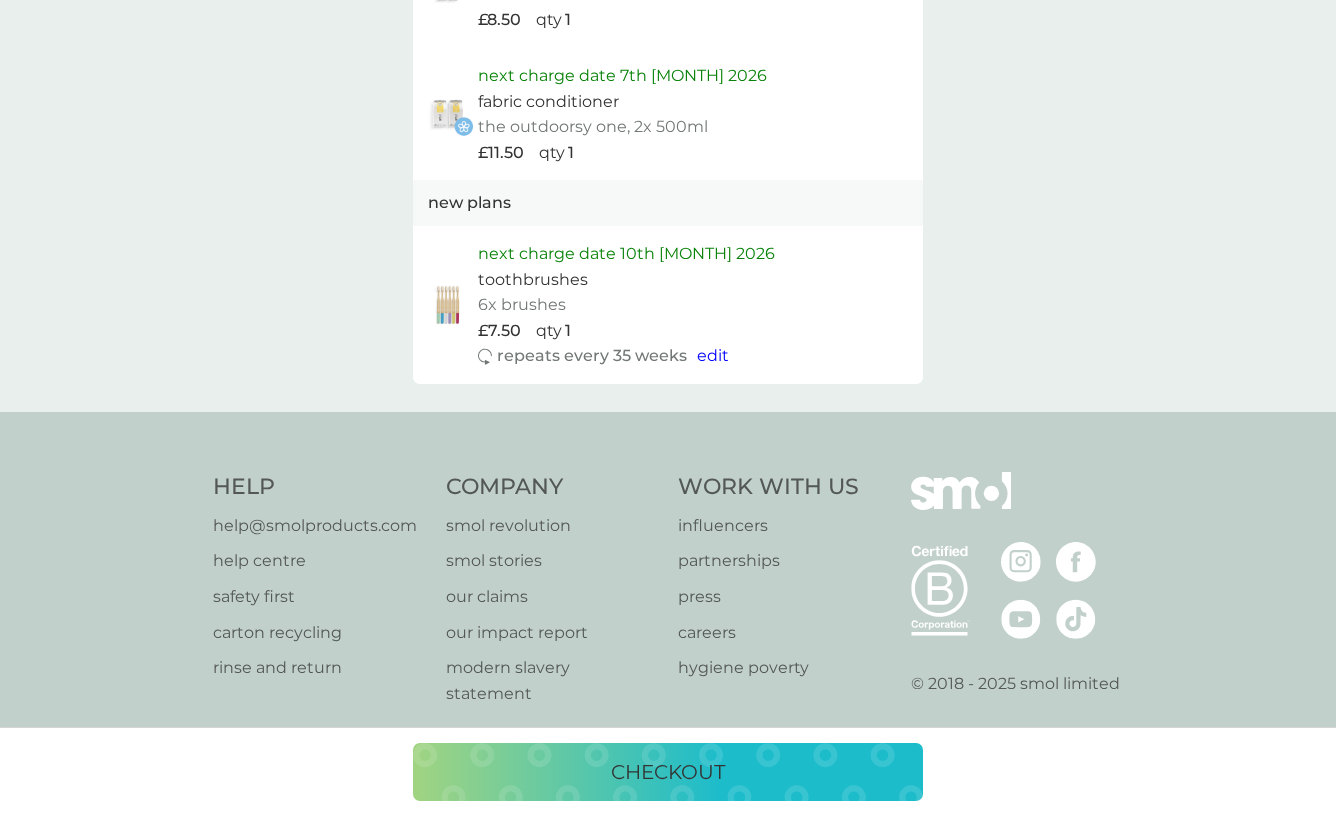 click on "edit" at bounding box center [713, 355] 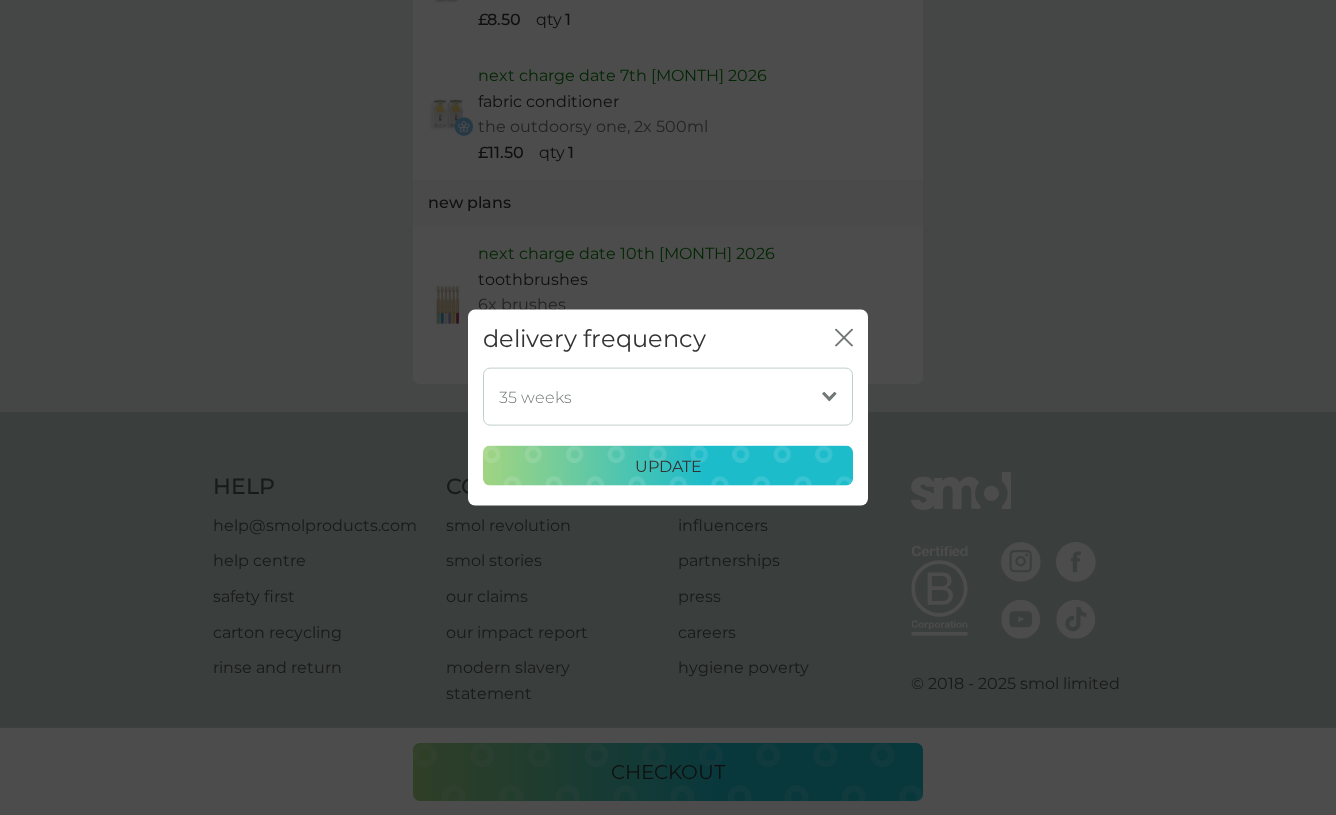 click on "close" 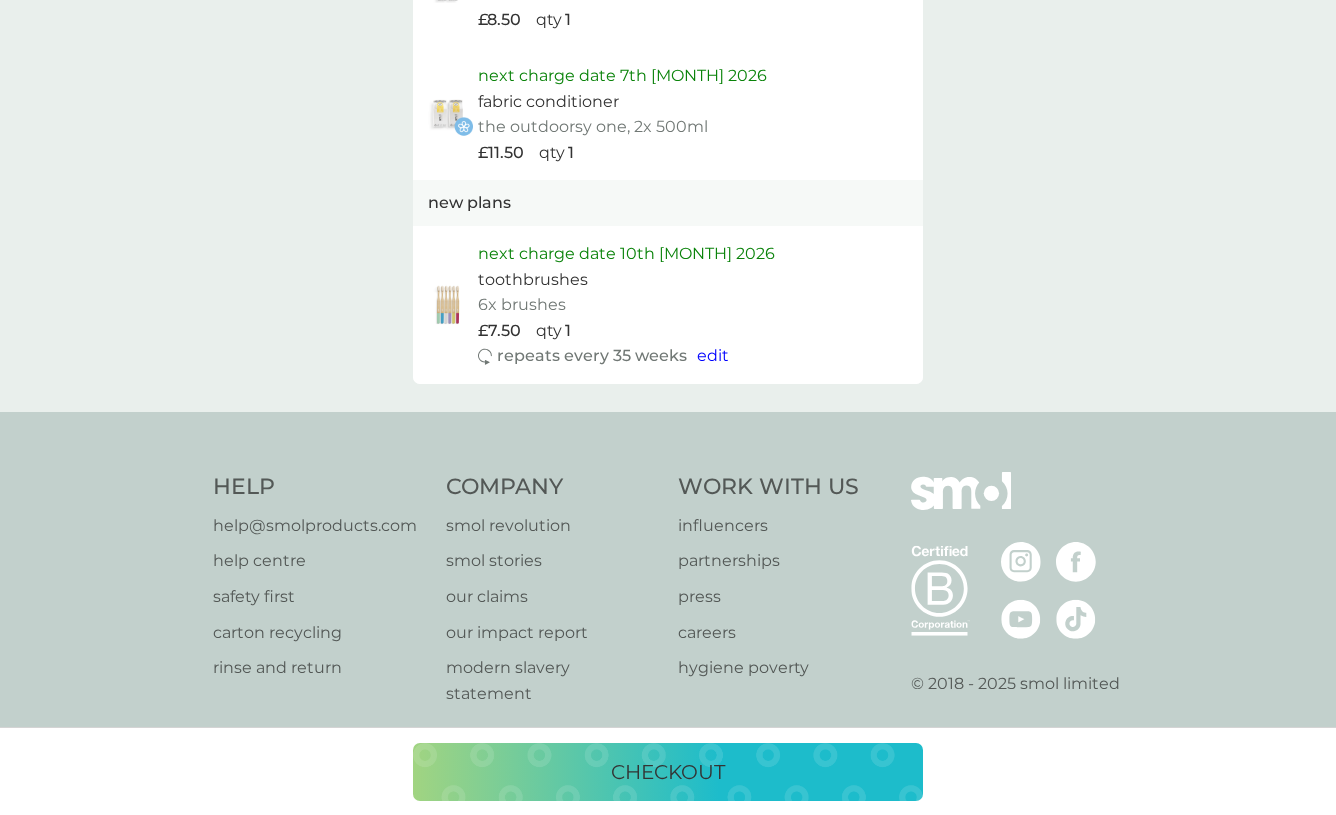 click on "checkout" at bounding box center [668, 772] 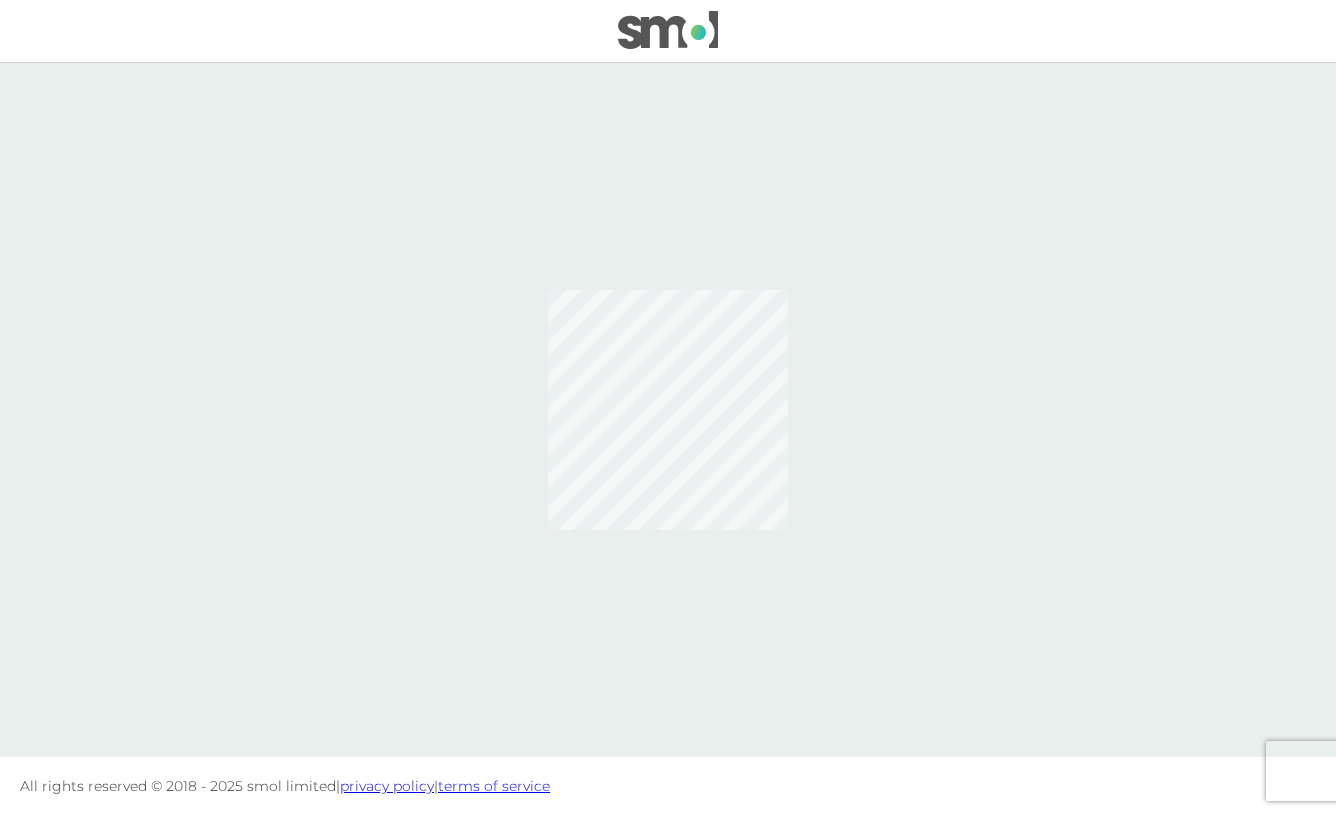 scroll, scrollTop: 0, scrollLeft: 0, axis: both 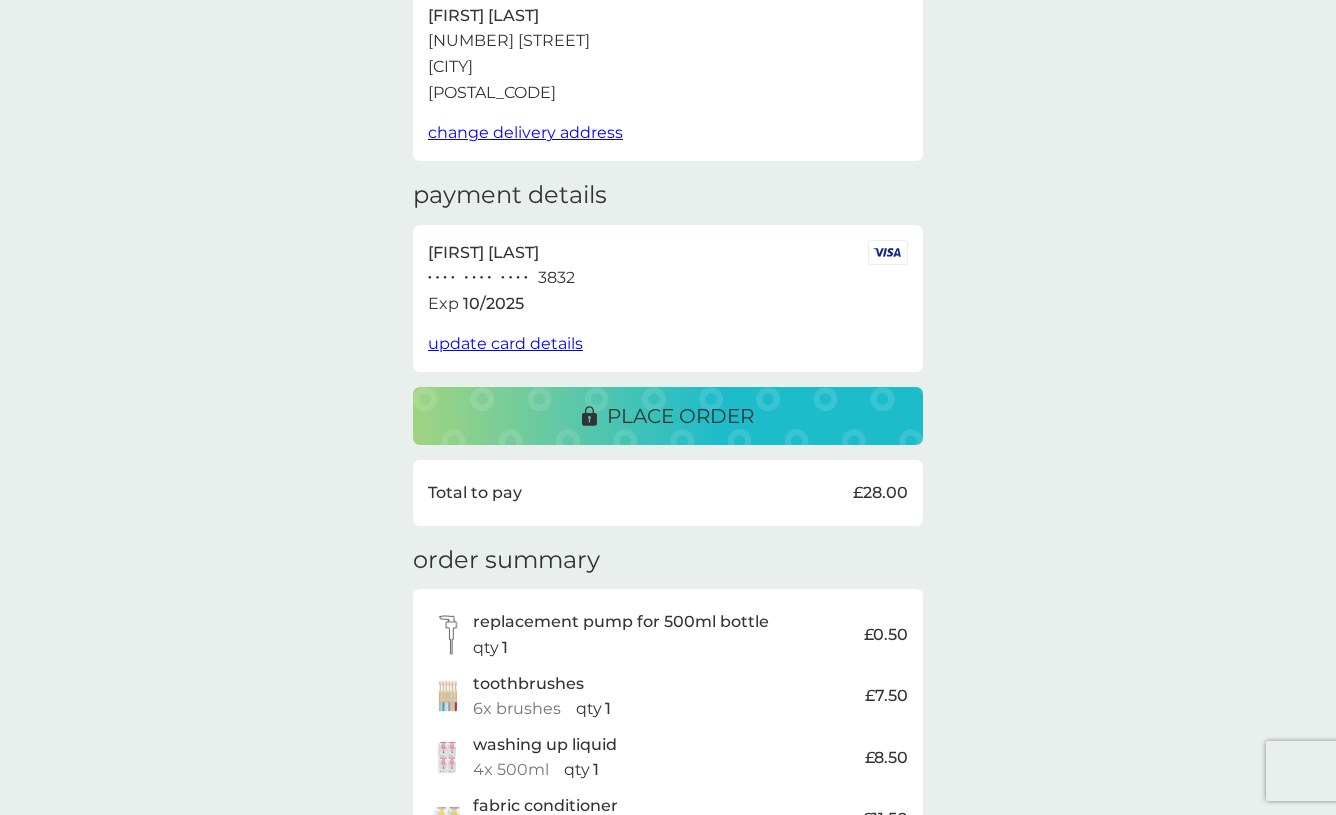 click on "place order" at bounding box center [680, 416] 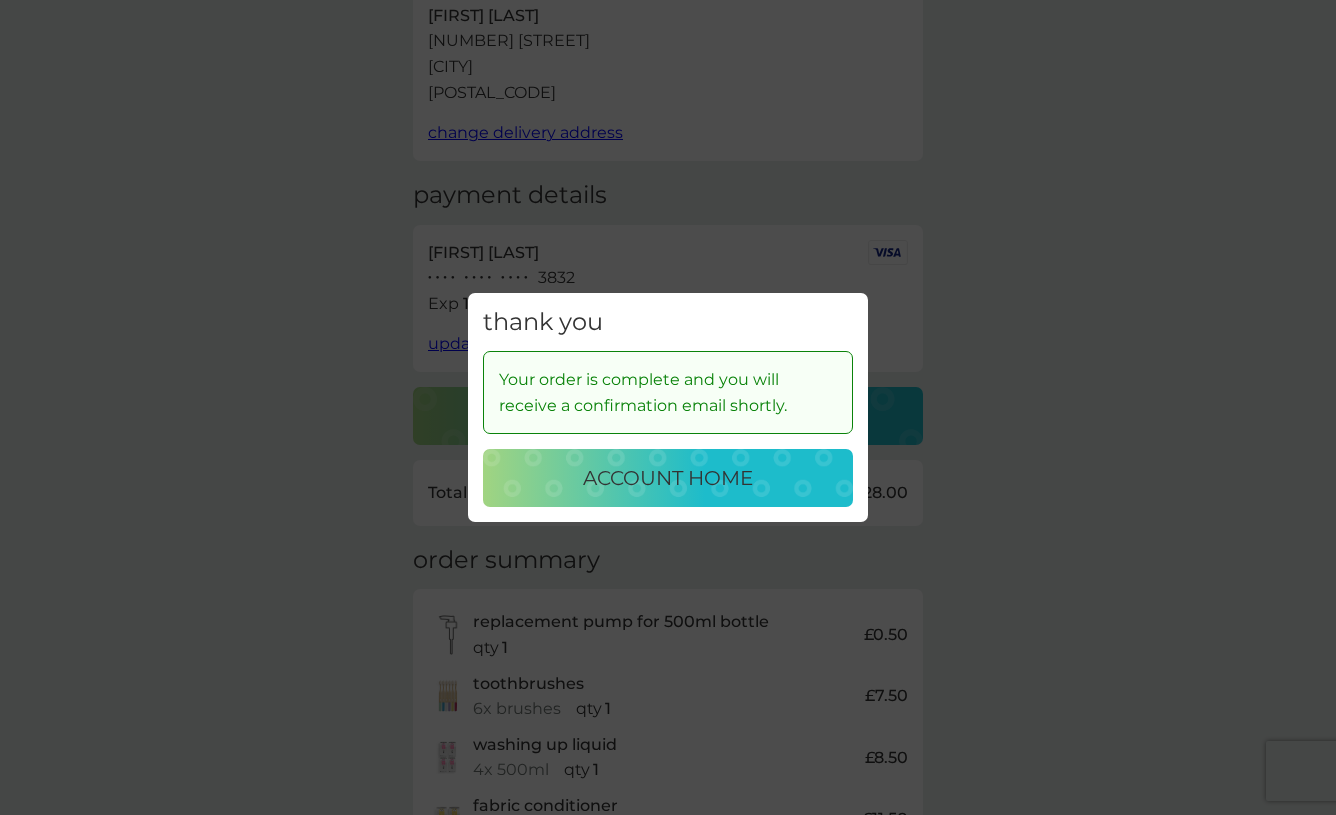 click on "account home" at bounding box center (668, 478) 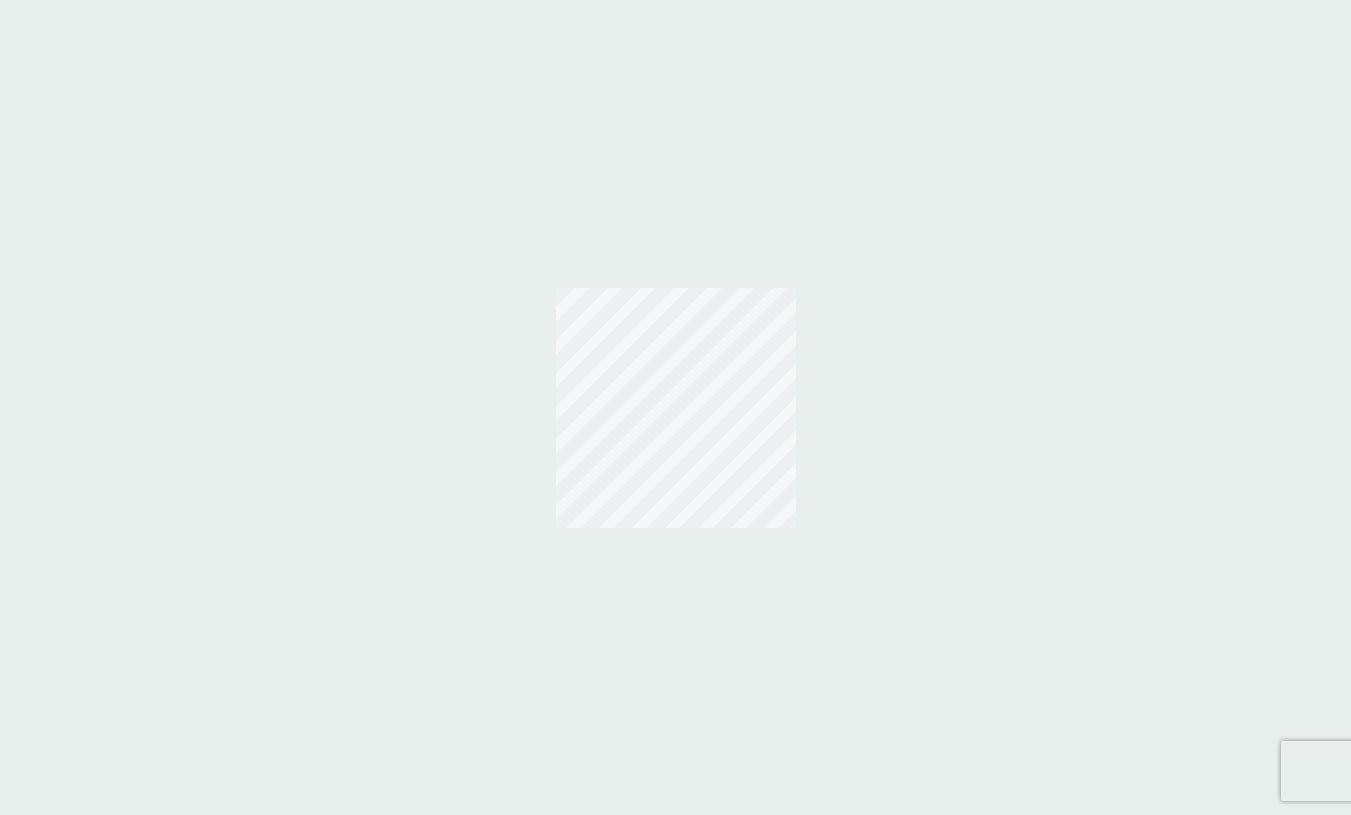 scroll, scrollTop: 0, scrollLeft: 0, axis: both 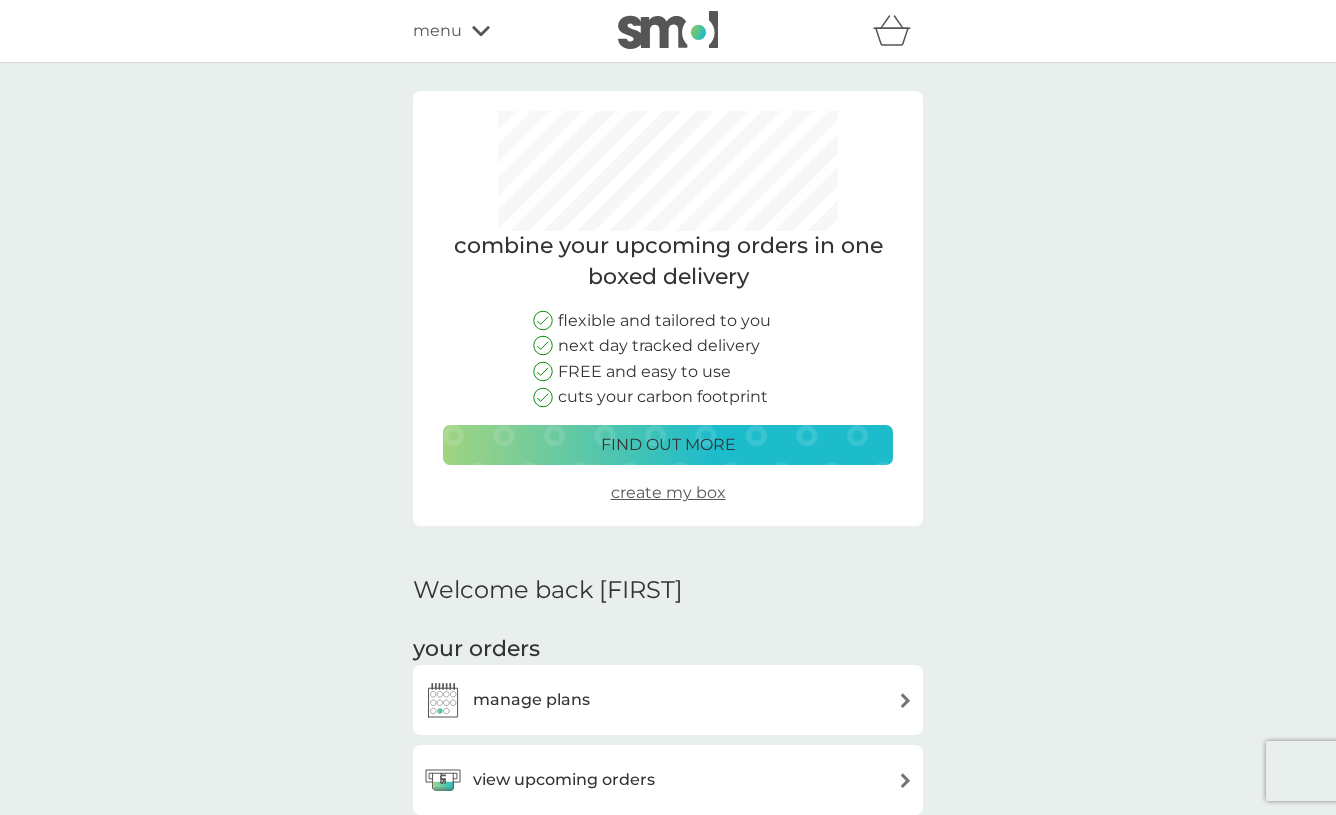 click 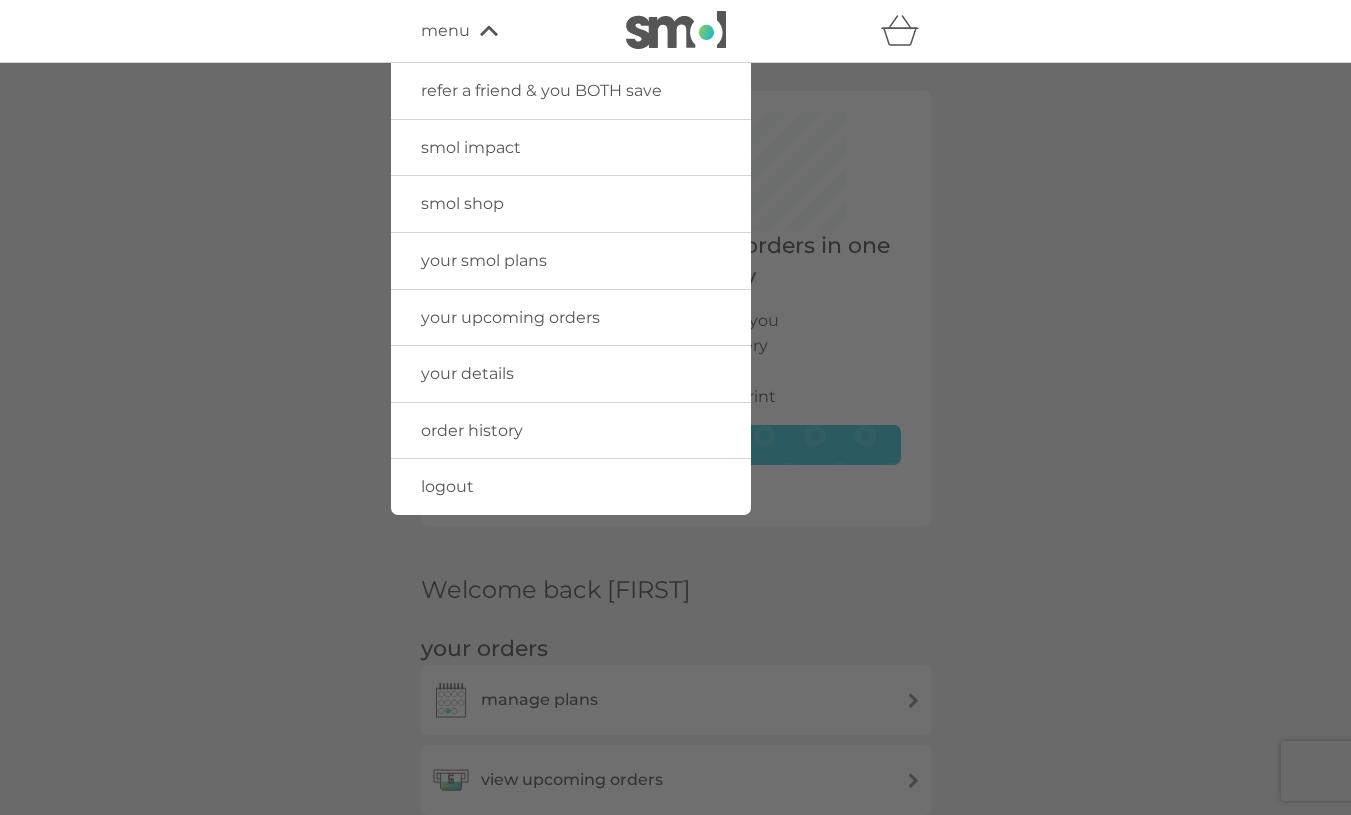 click on "logout" at bounding box center (447, 486) 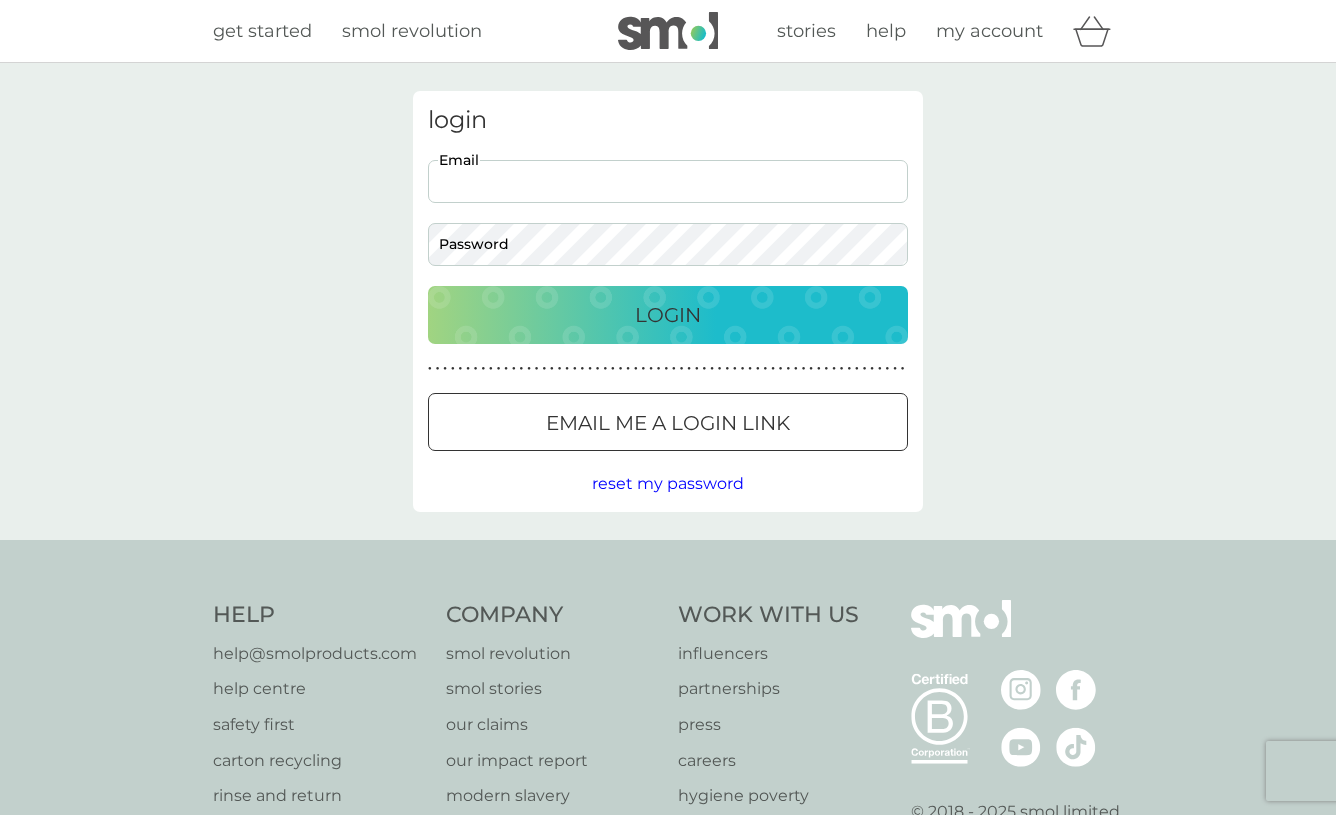 scroll, scrollTop: 0, scrollLeft: 0, axis: both 